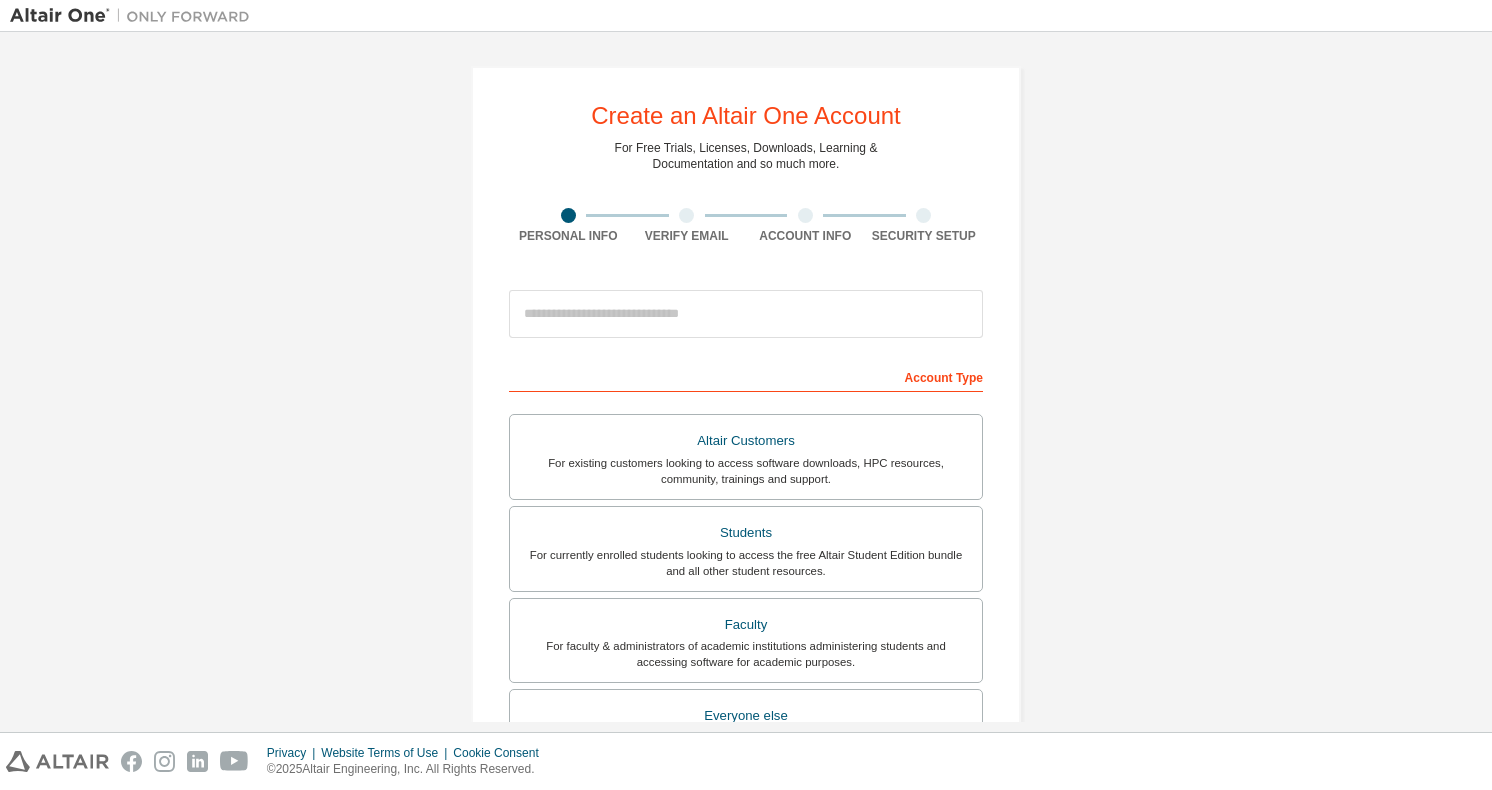 scroll, scrollTop: 0, scrollLeft: 0, axis: both 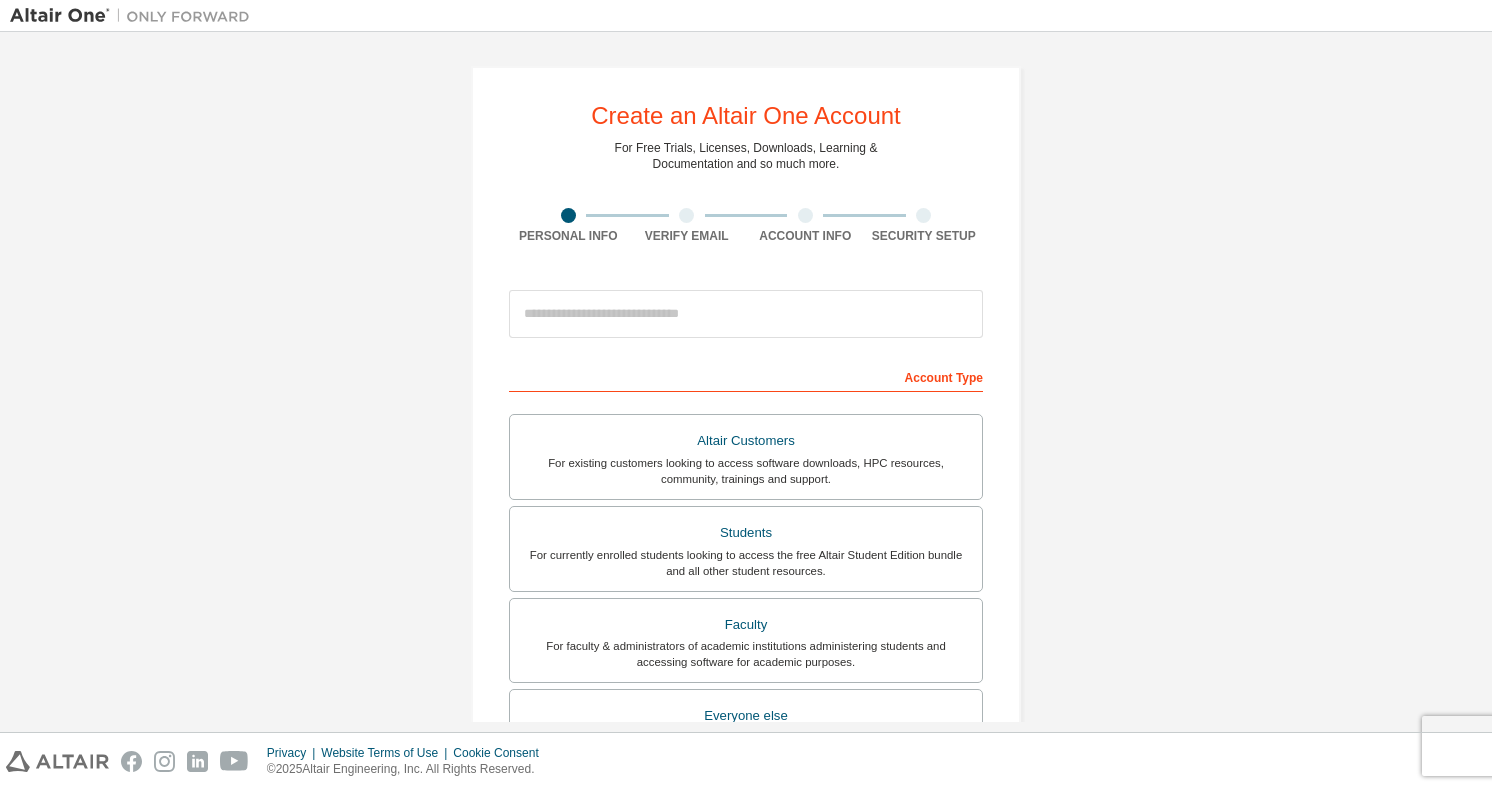 click at bounding box center (864, 15) 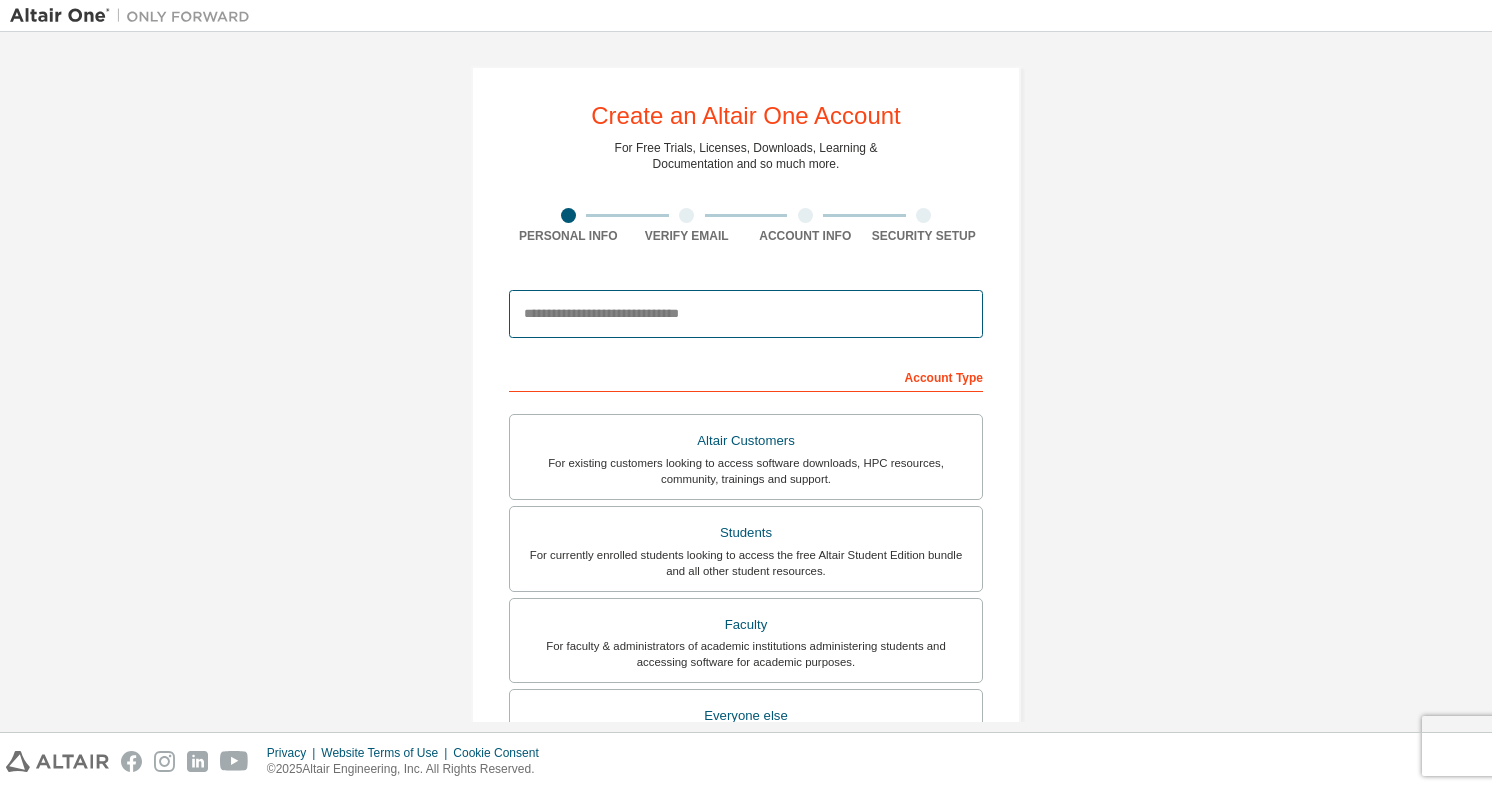 click at bounding box center [746, 314] 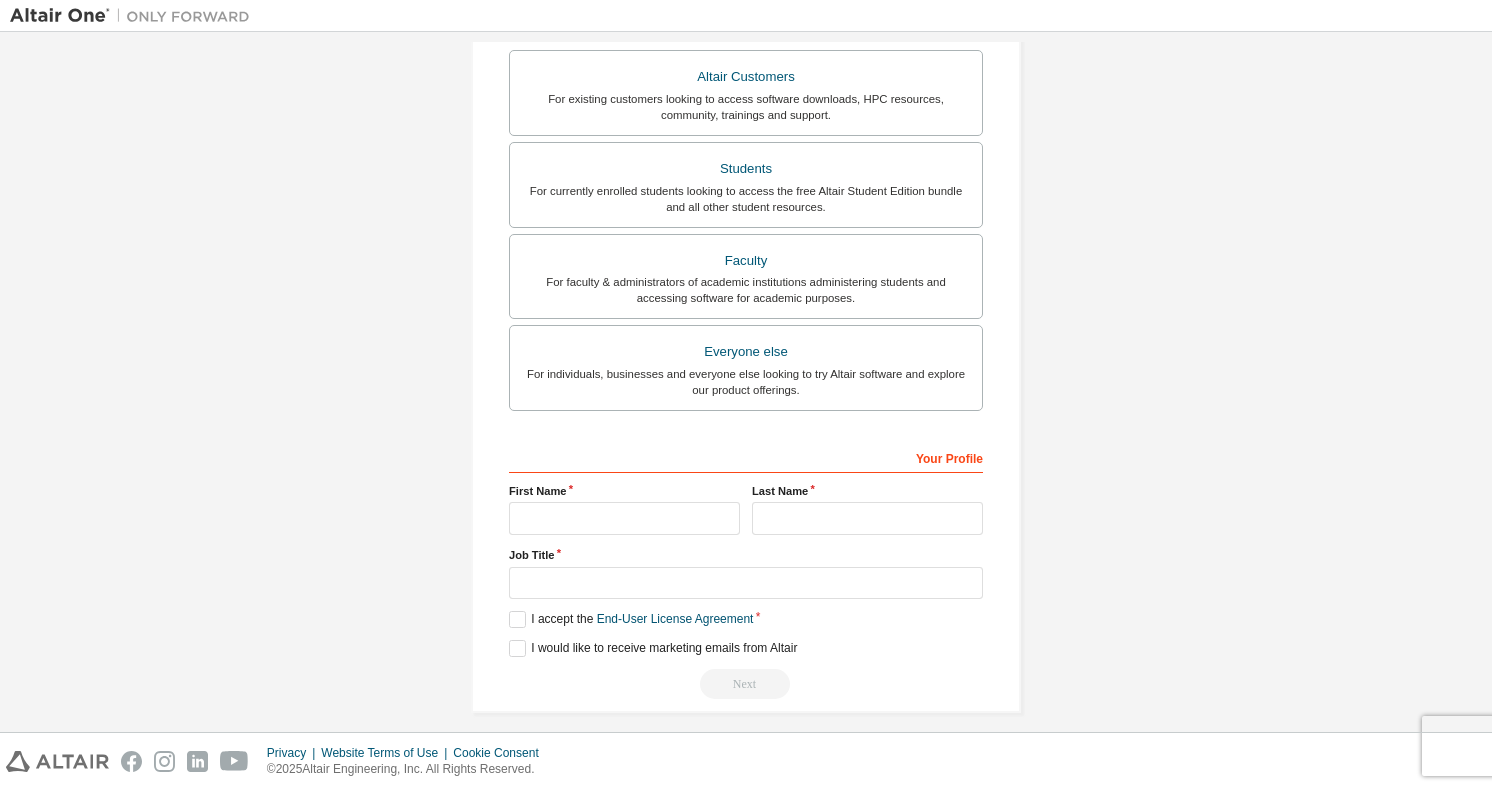 scroll, scrollTop: 375, scrollLeft: 0, axis: vertical 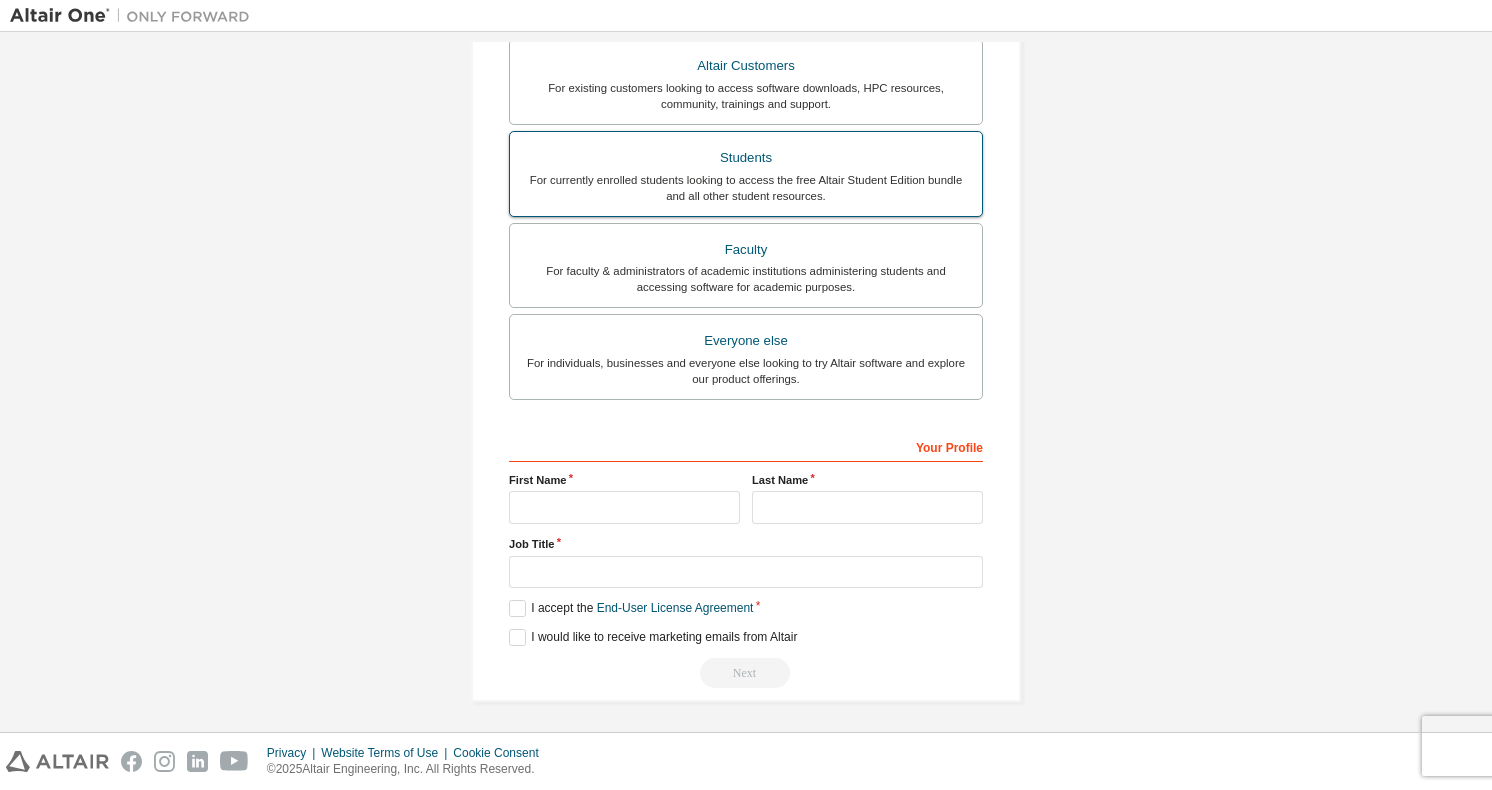 type on "**********" 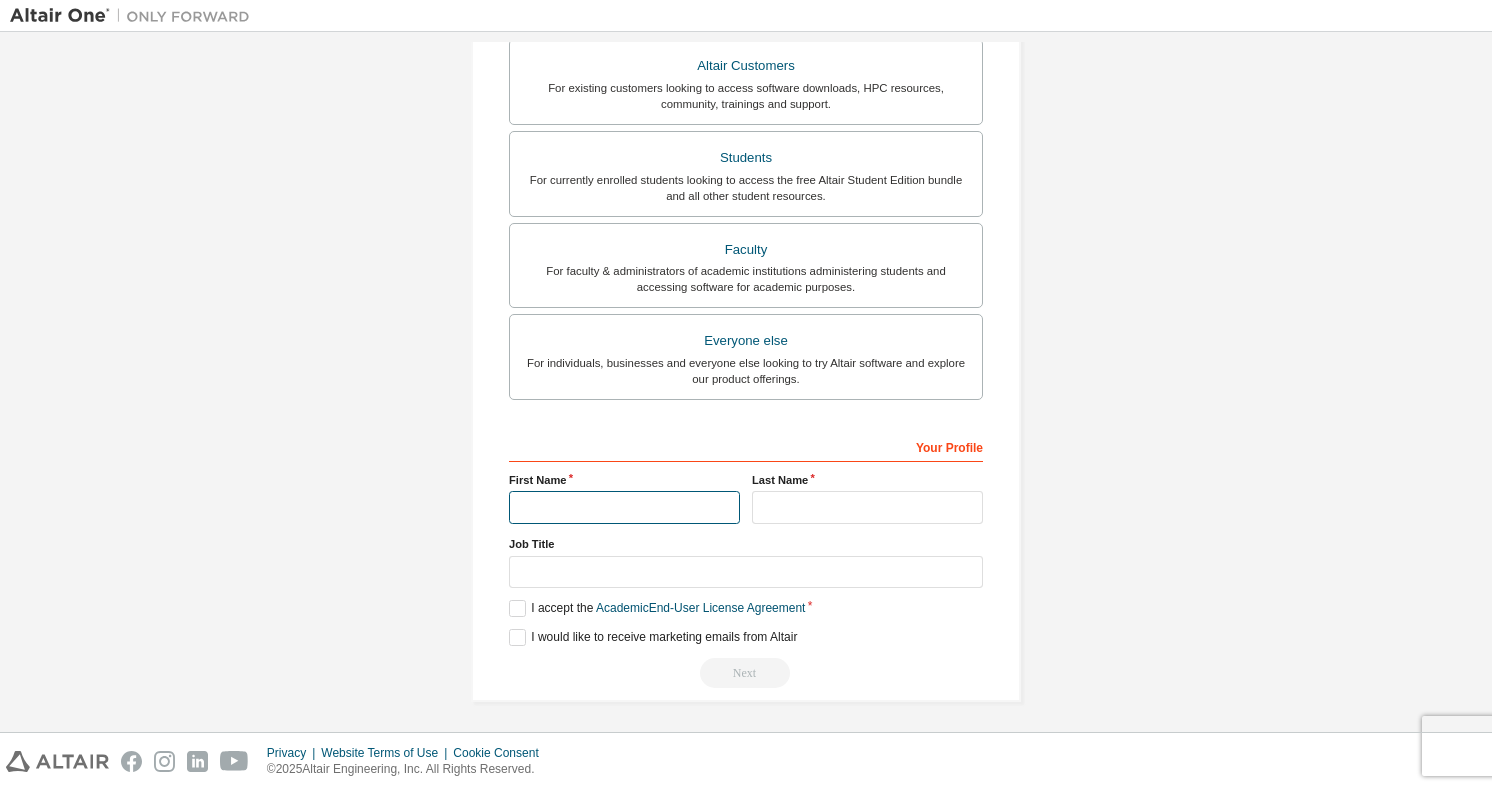 click at bounding box center (624, 507) 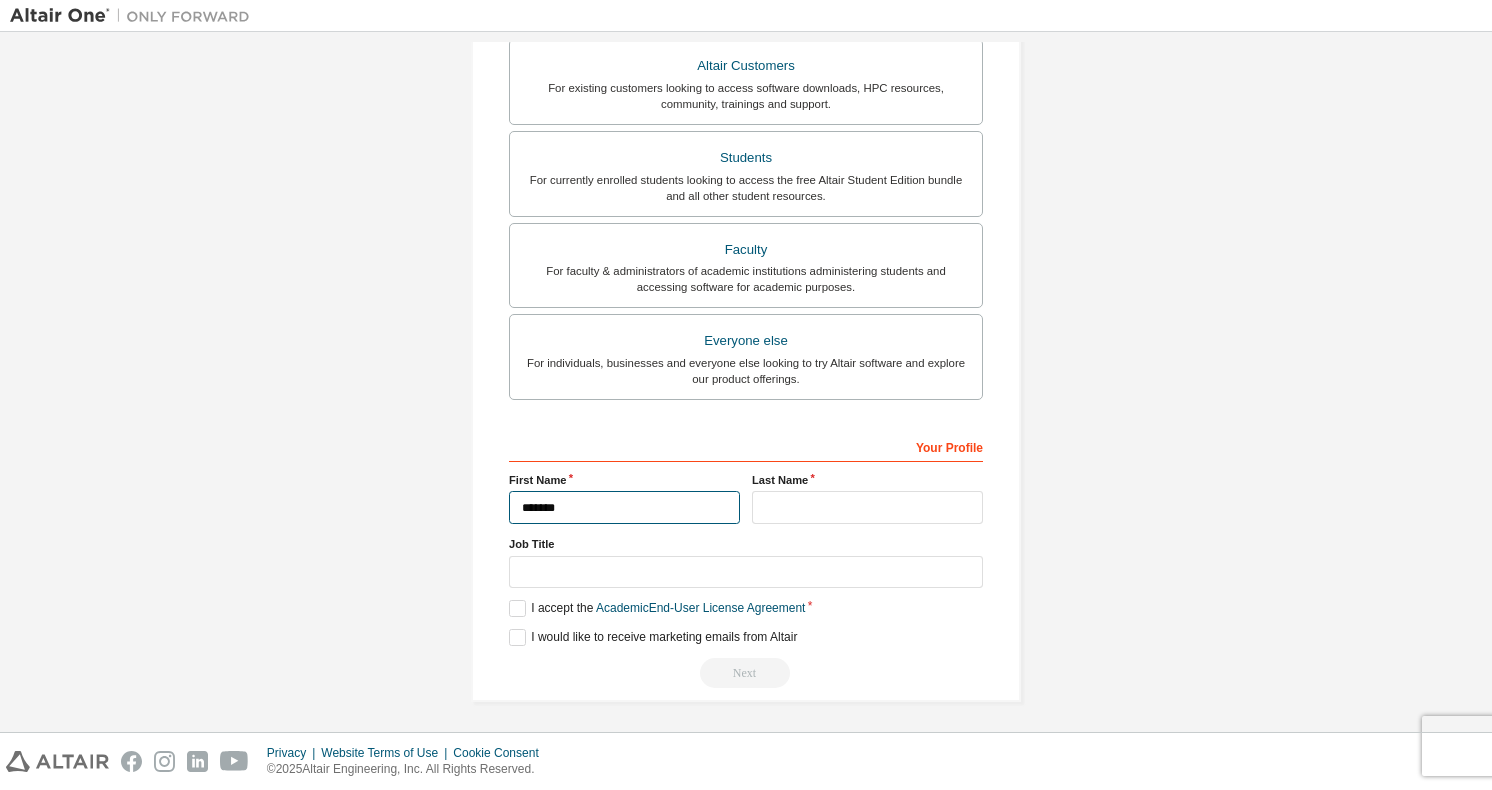 type on "*******" 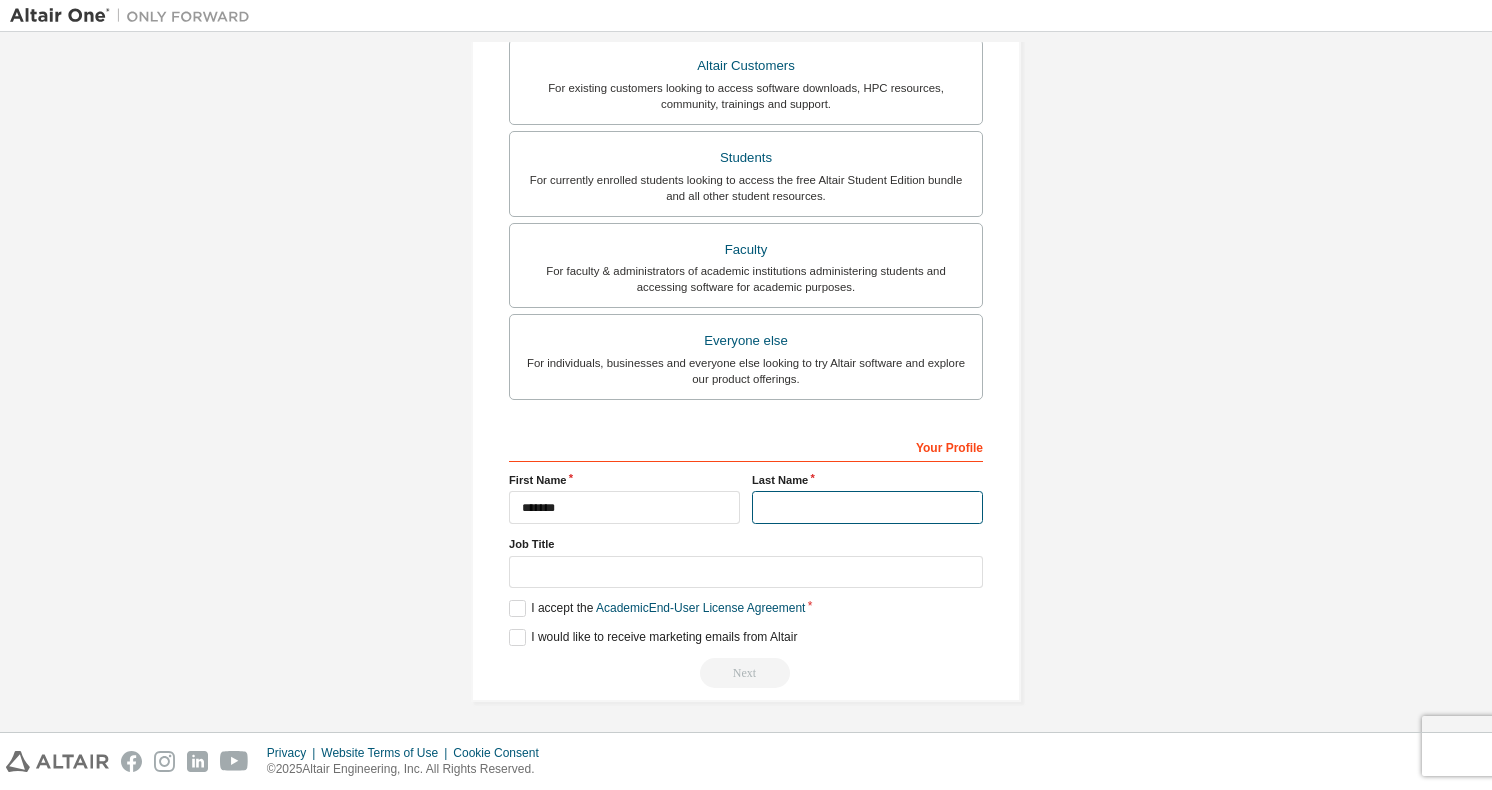 click at bounding box center (867, 507) 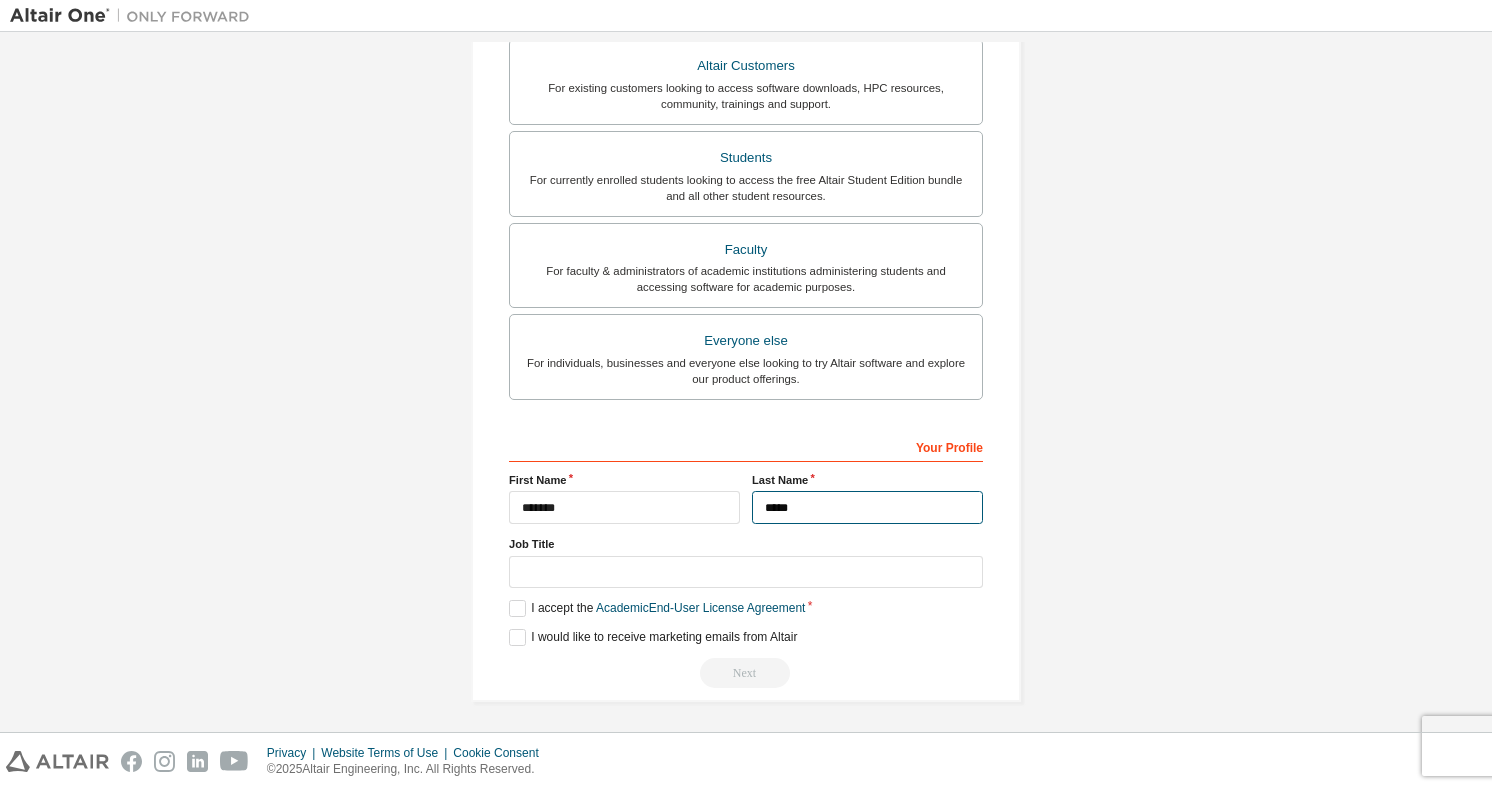type on "*****" 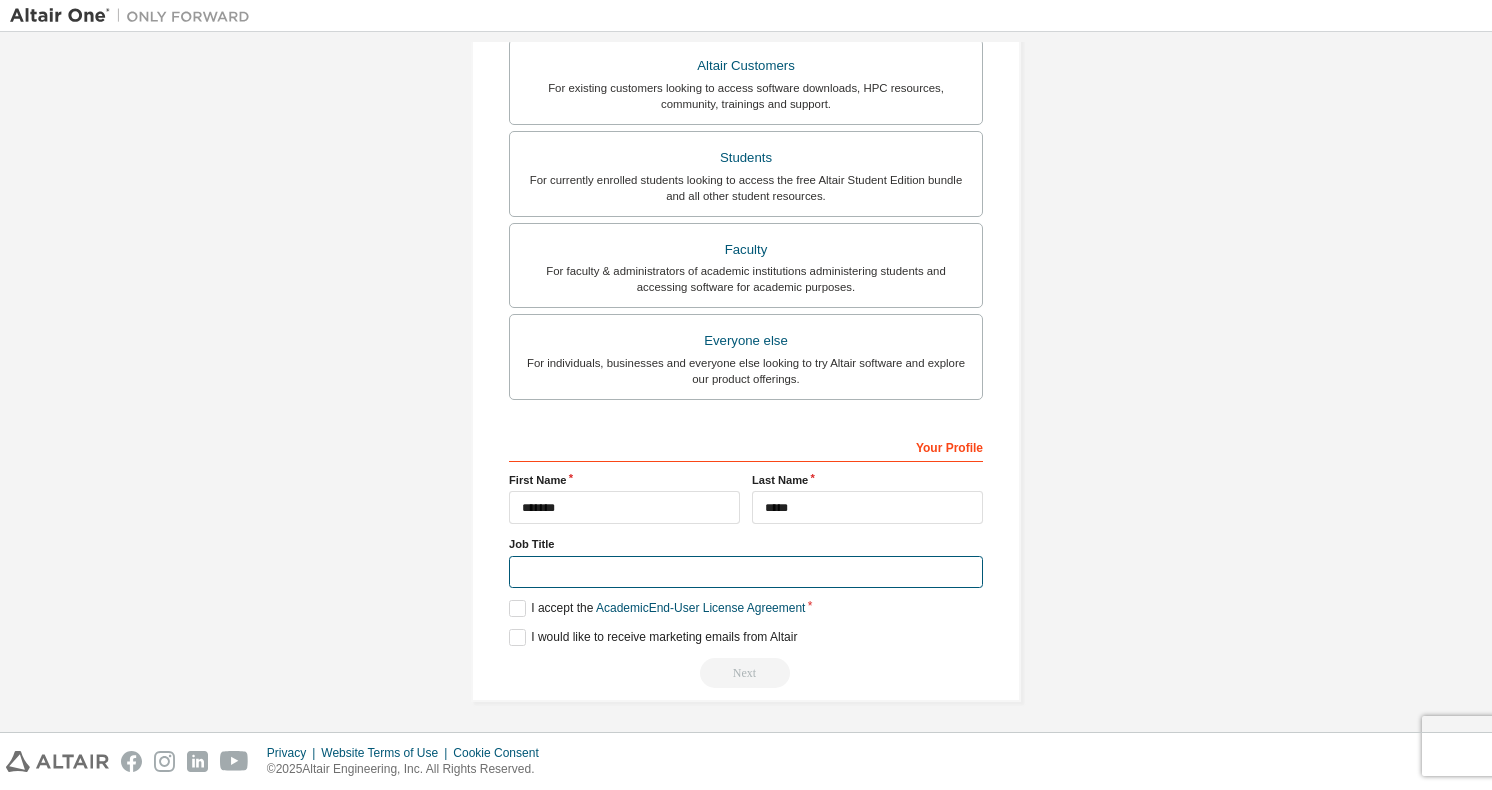 click at bounding box center [746, 572] 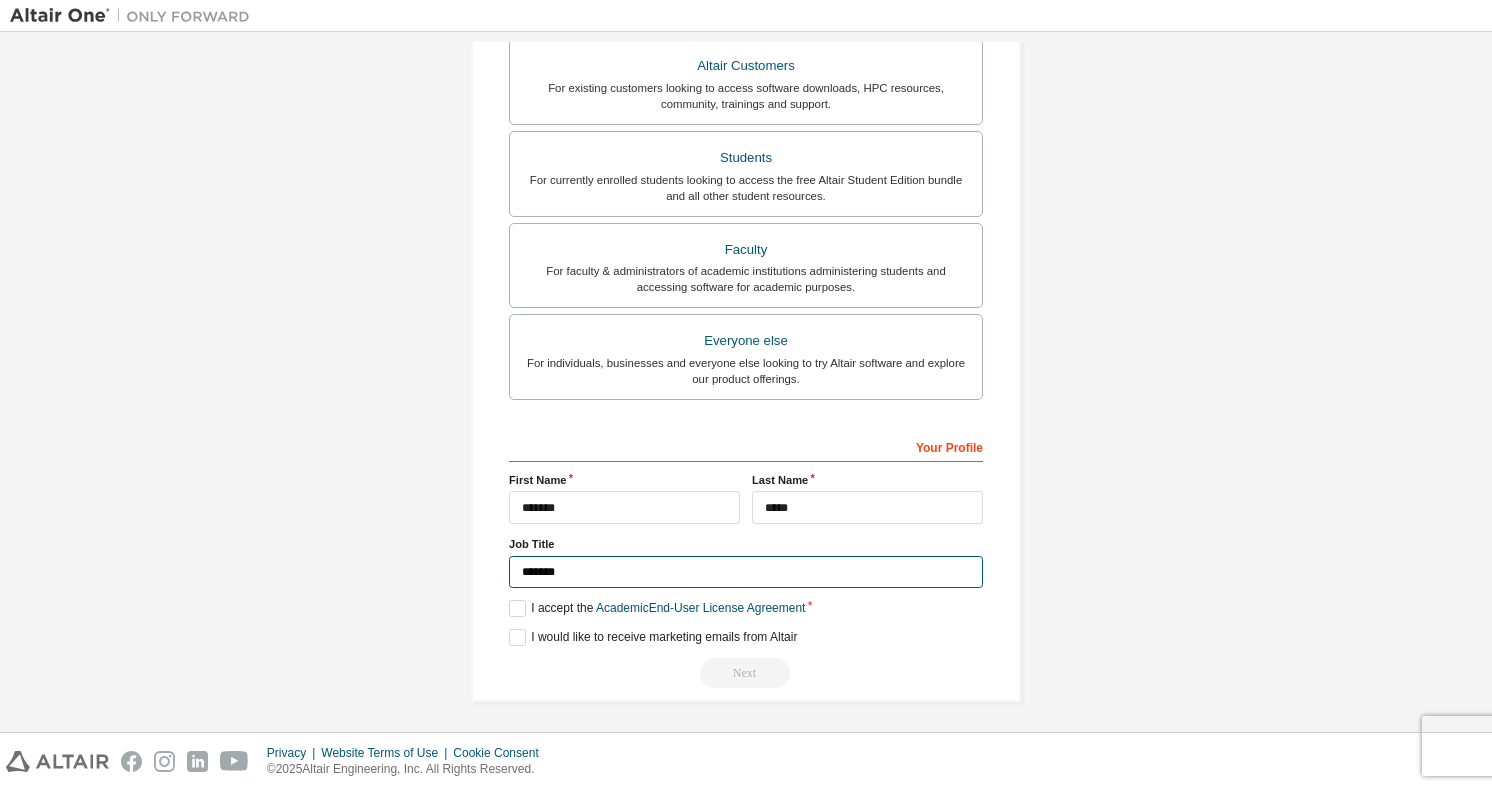 click on "*******" at bounding box center (746, 572) 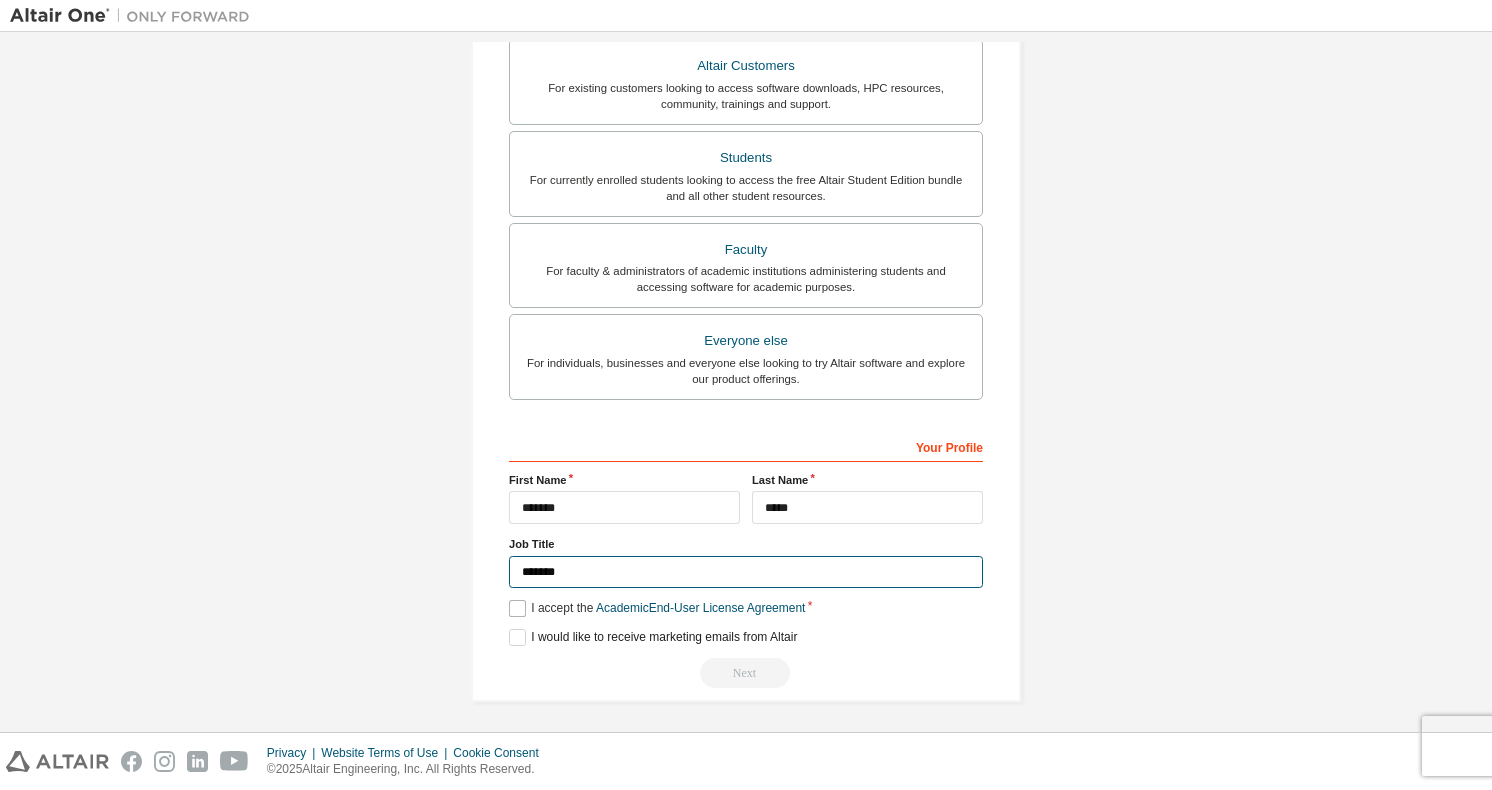type on "*******" 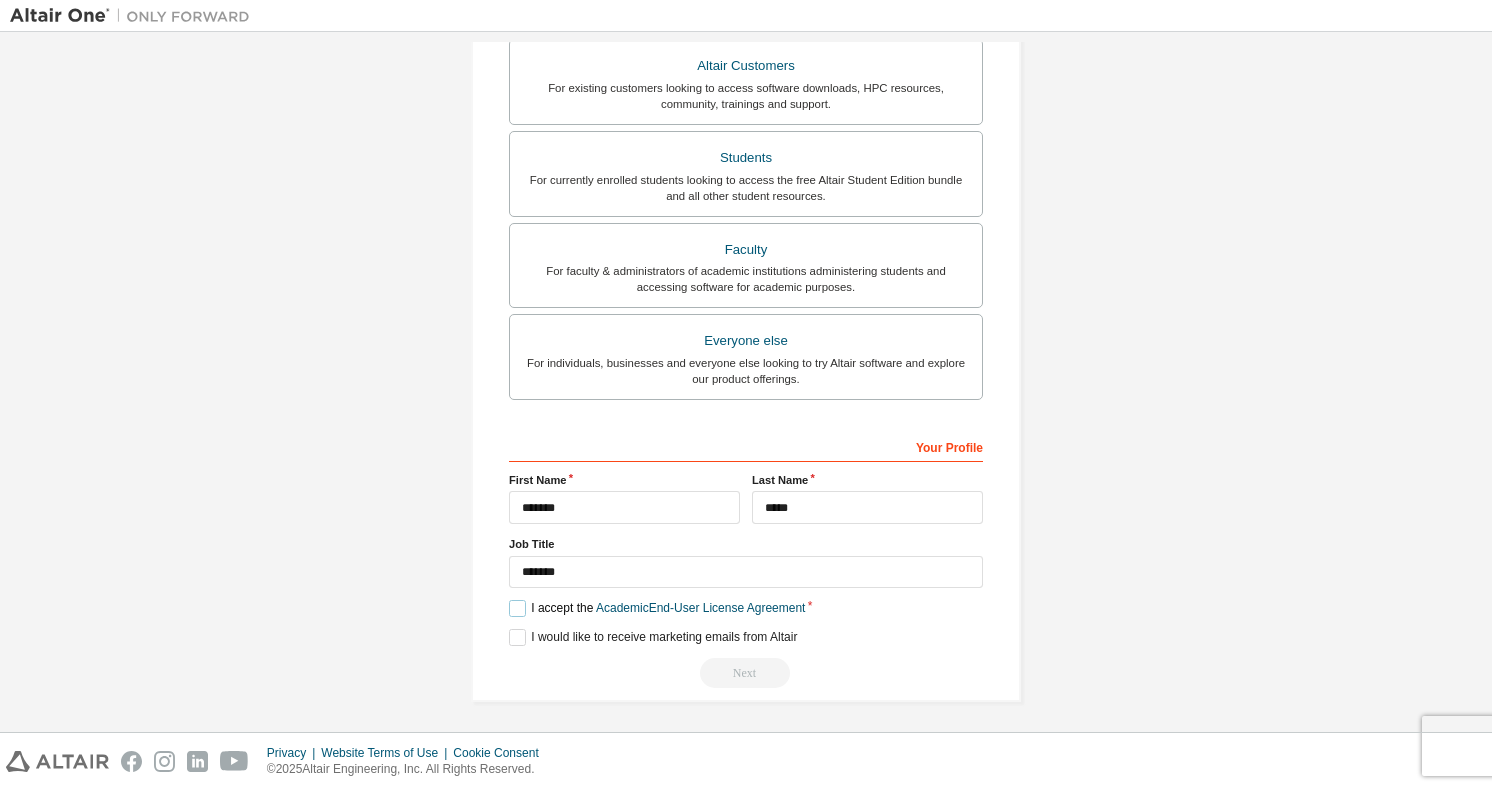 click on "I accept the   Academic   End-User License Agreement" at bounding box center [657, 608] 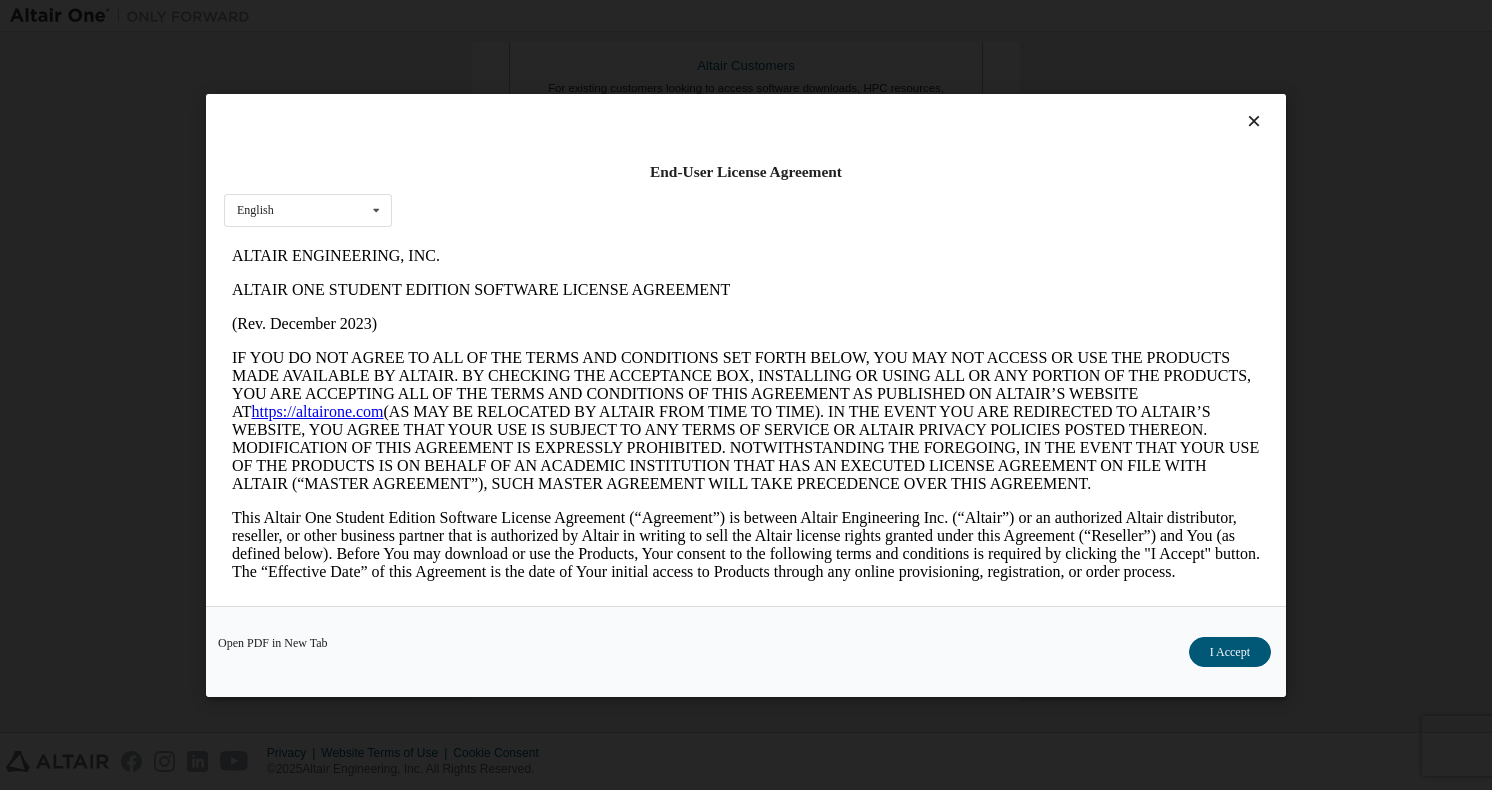 scroll, scrollTop: 0, scrollLeft: 0, axis: both 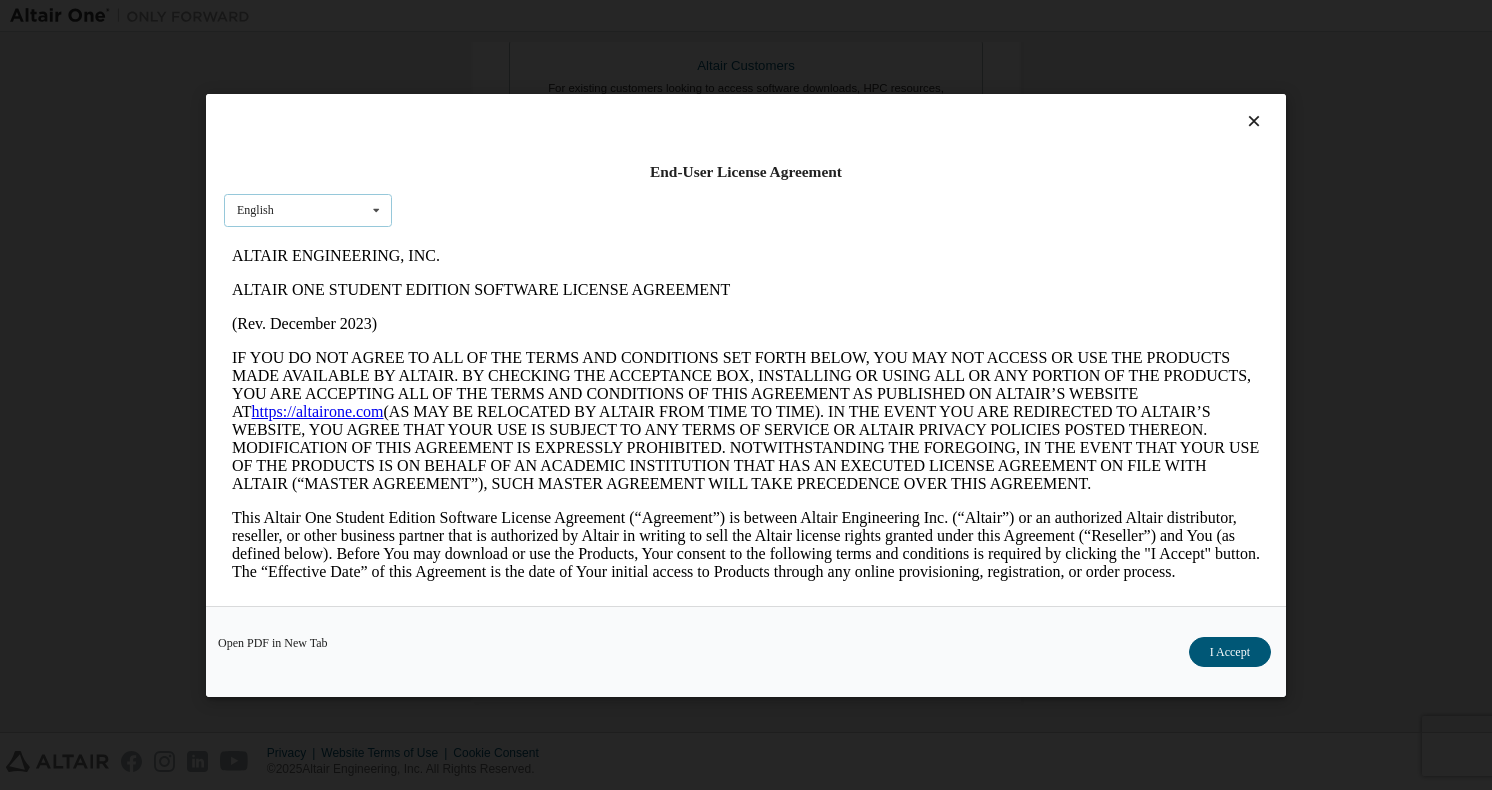click at bounding box center [376, 209] 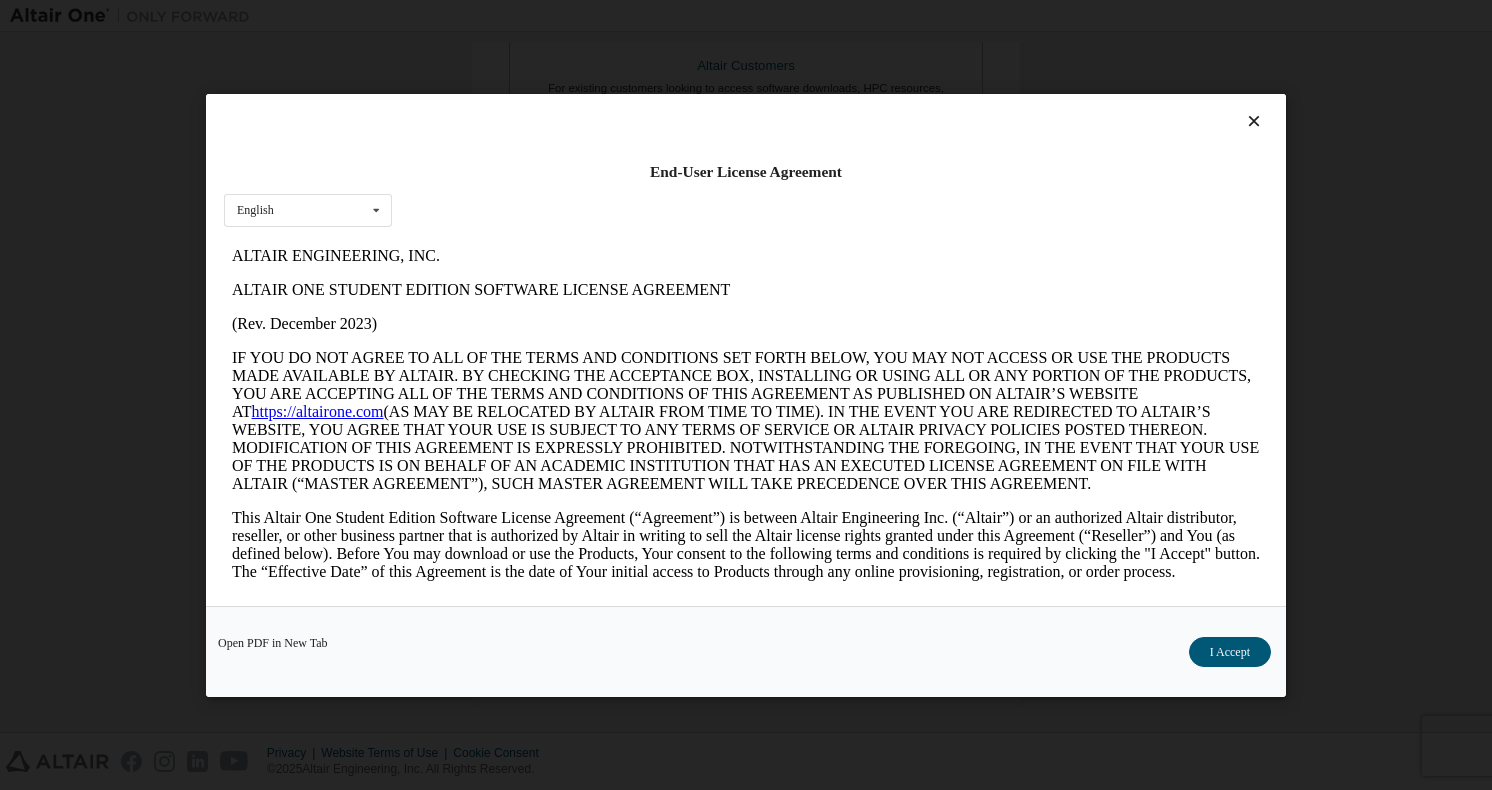 click on "End-User License Agreement English English" at bounding box center (746, 350) 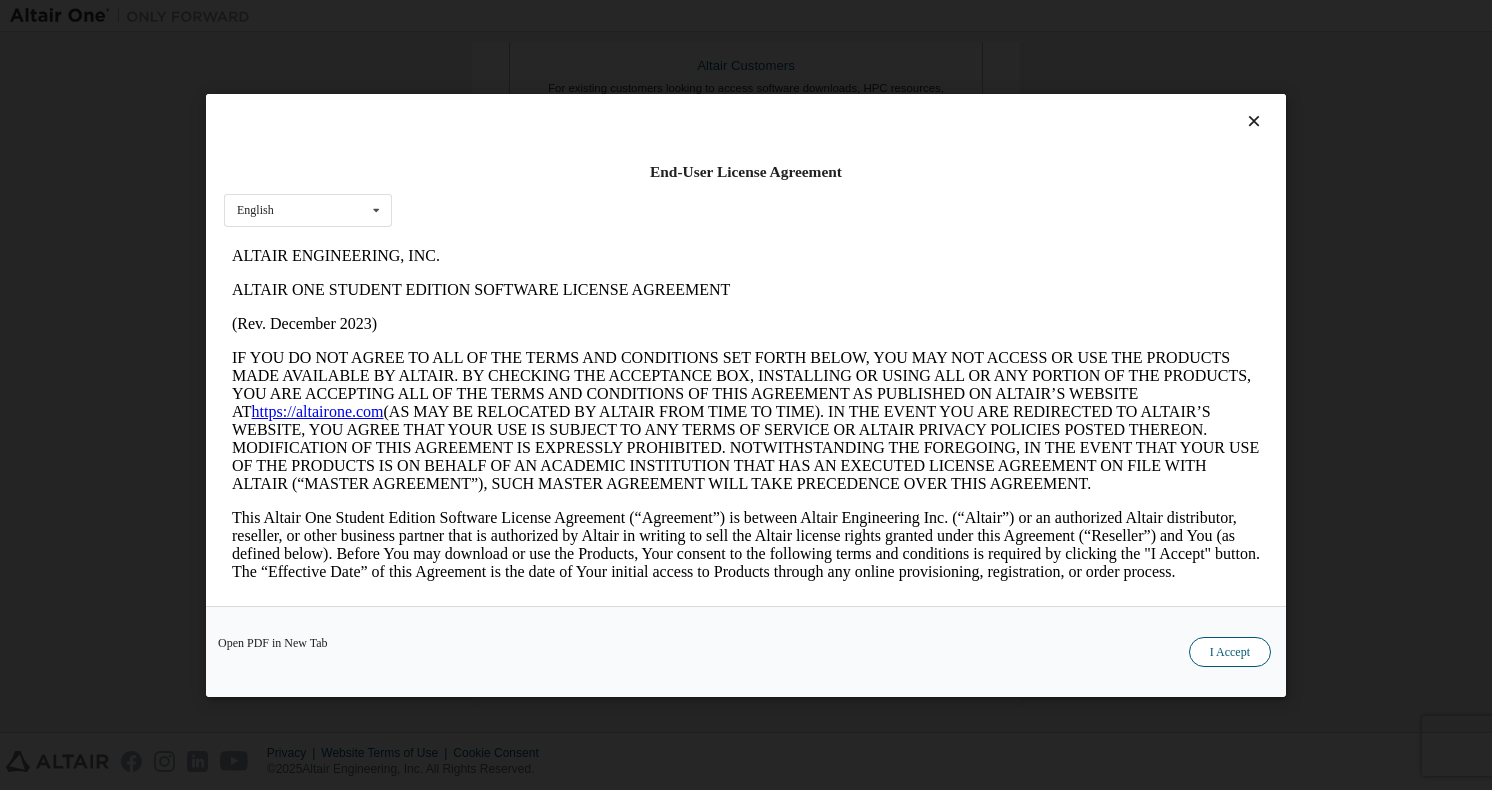 click on "I Accept" at bounding box center (1230, 652) 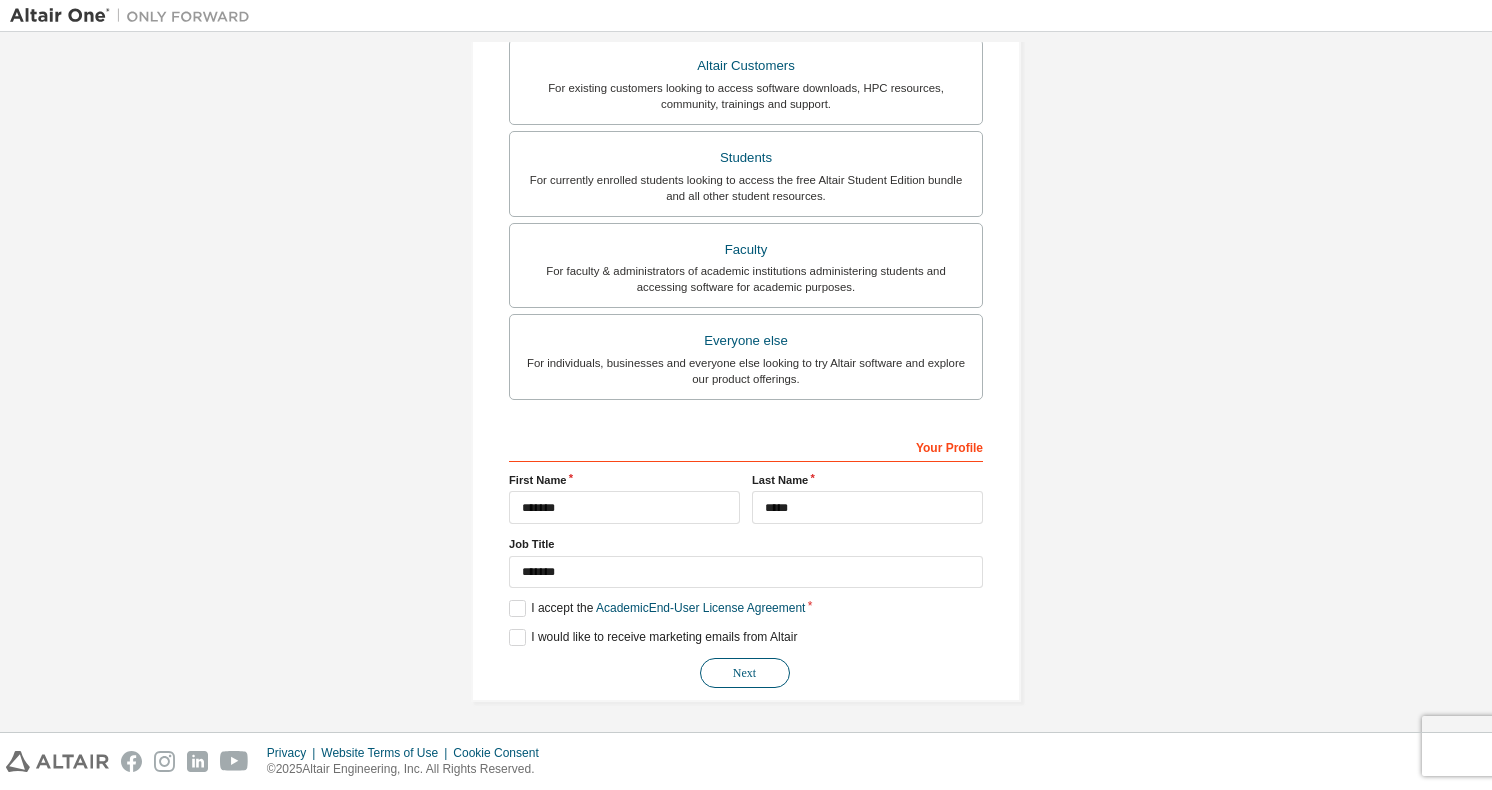 click on "Next" at bounding box center [745, 673] 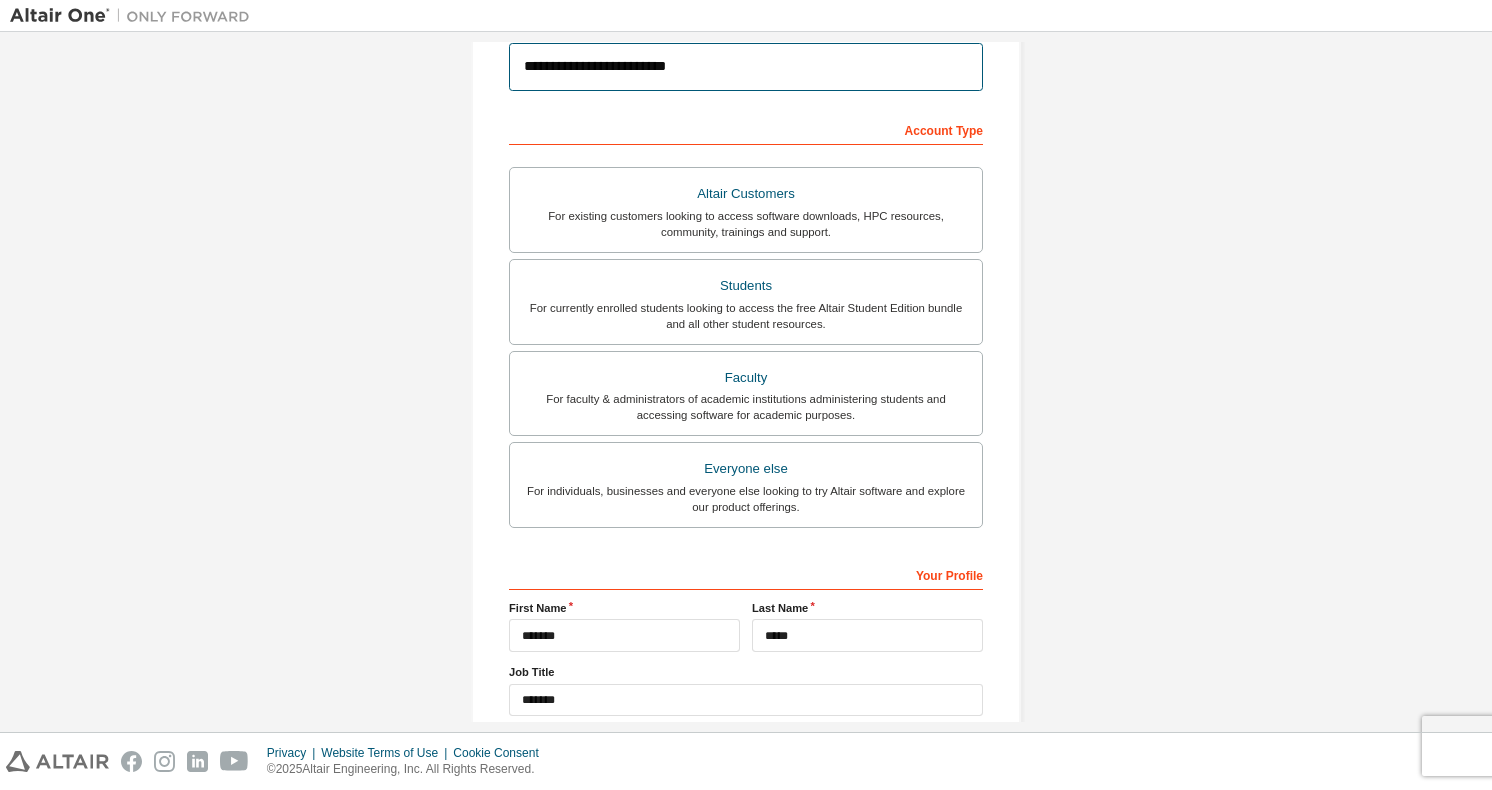 click on "**********" at bounding box center [746, 67] 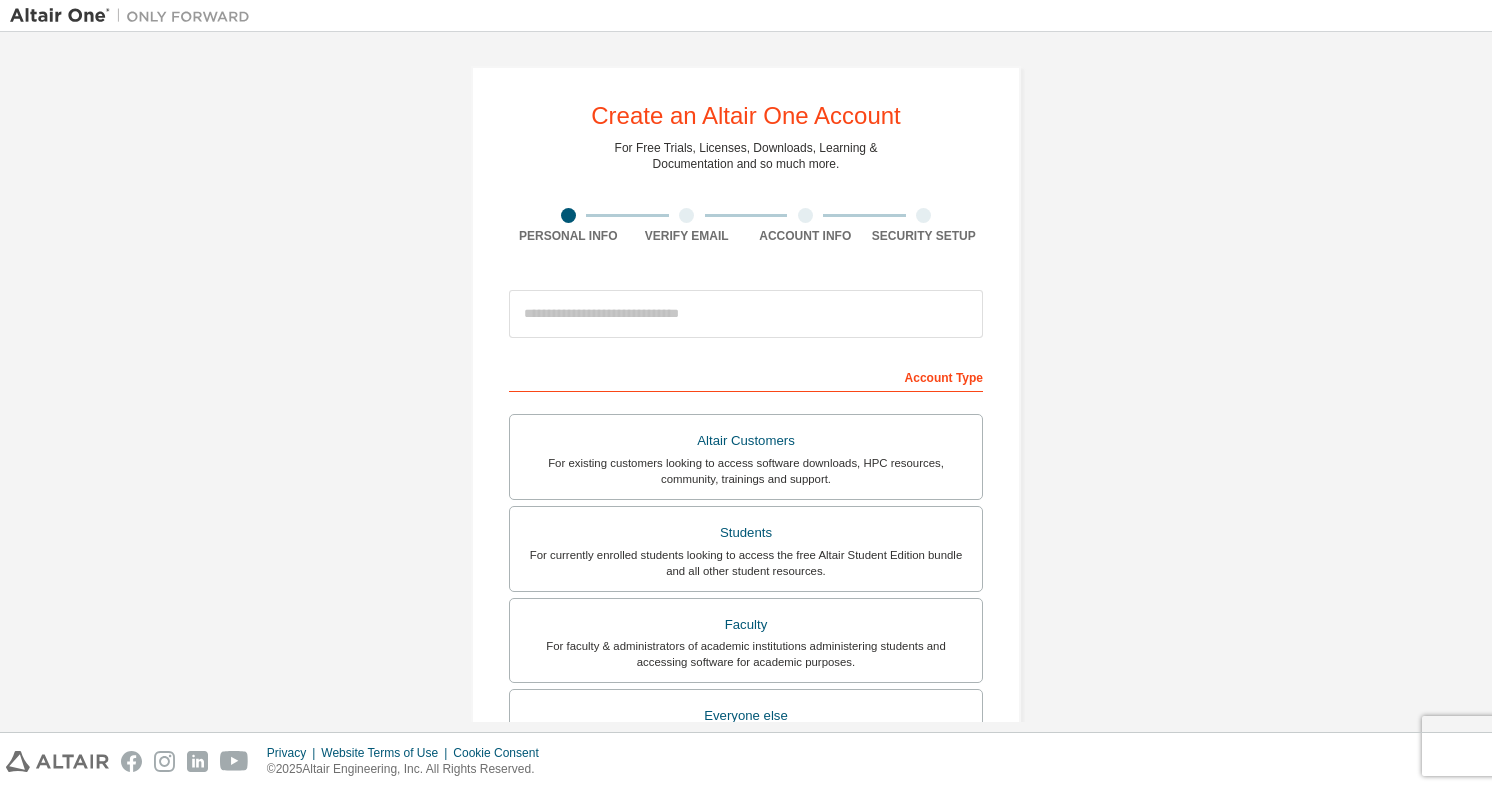 scroll, scrollTop: 0, scrollLeft: 0, axis: both 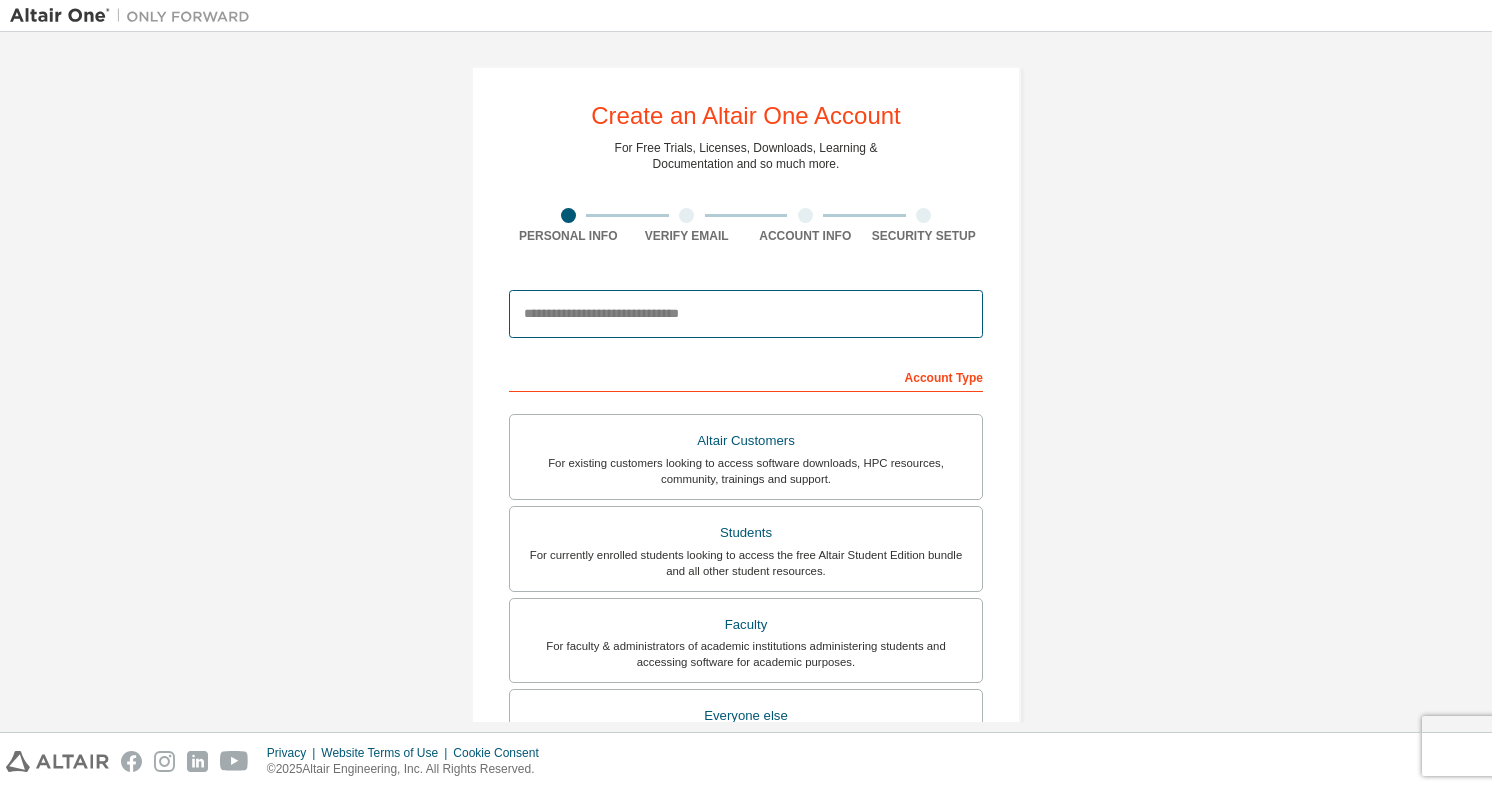 click at bounding box center (746, 314) 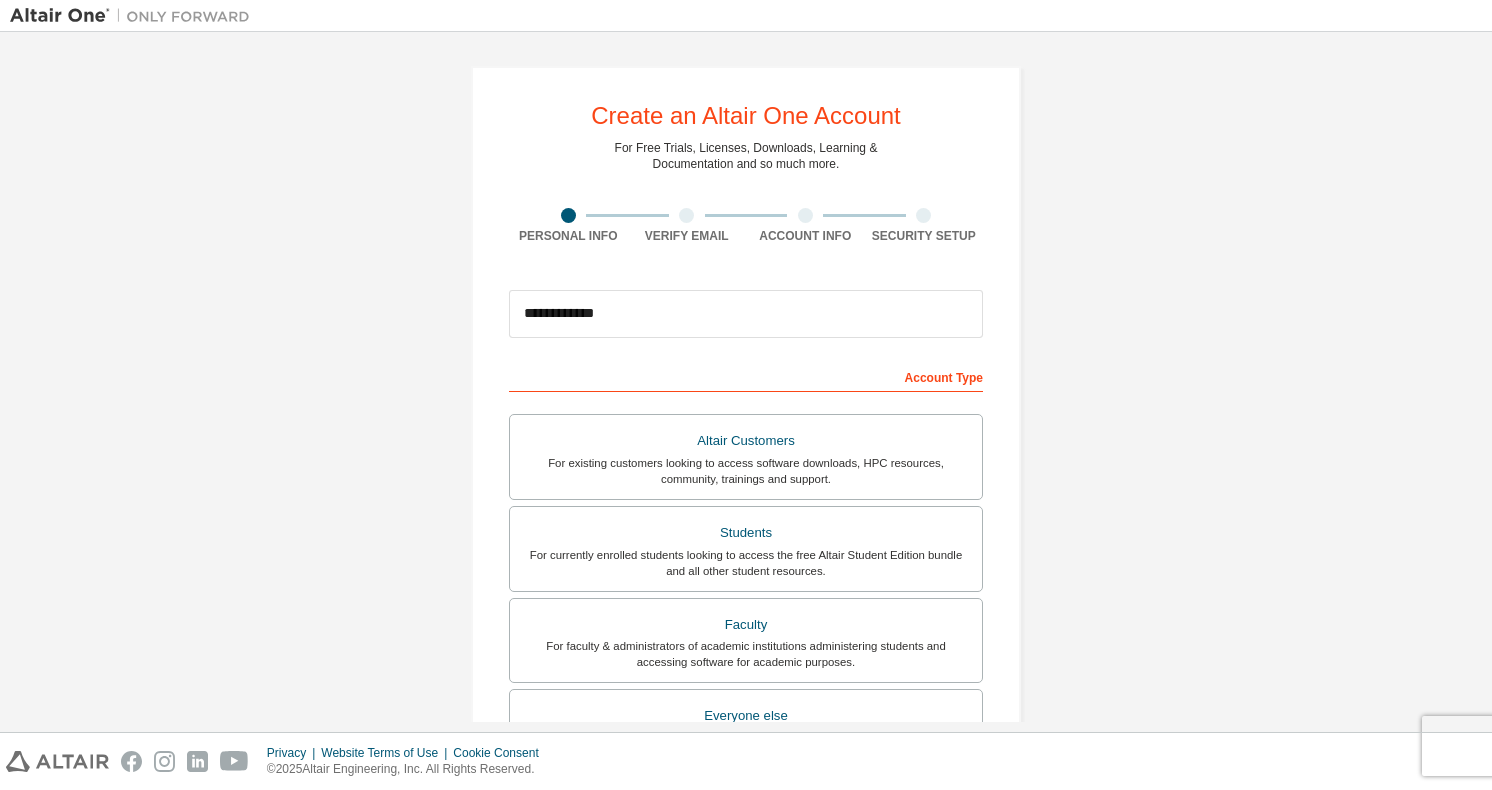 click on "**********" at bounding box center (746, 571) 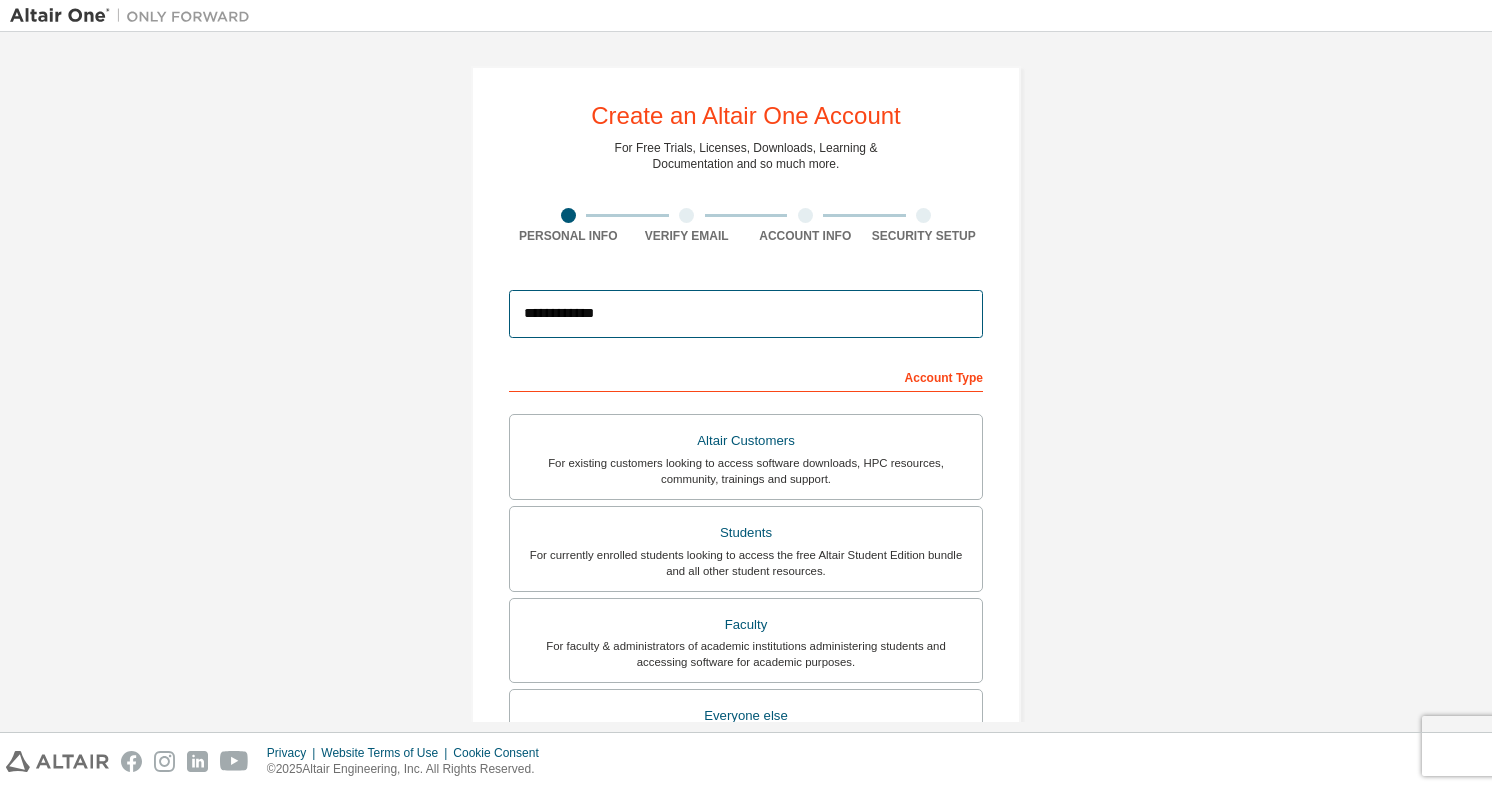 click on "**********" at bounding box center (746, 314) 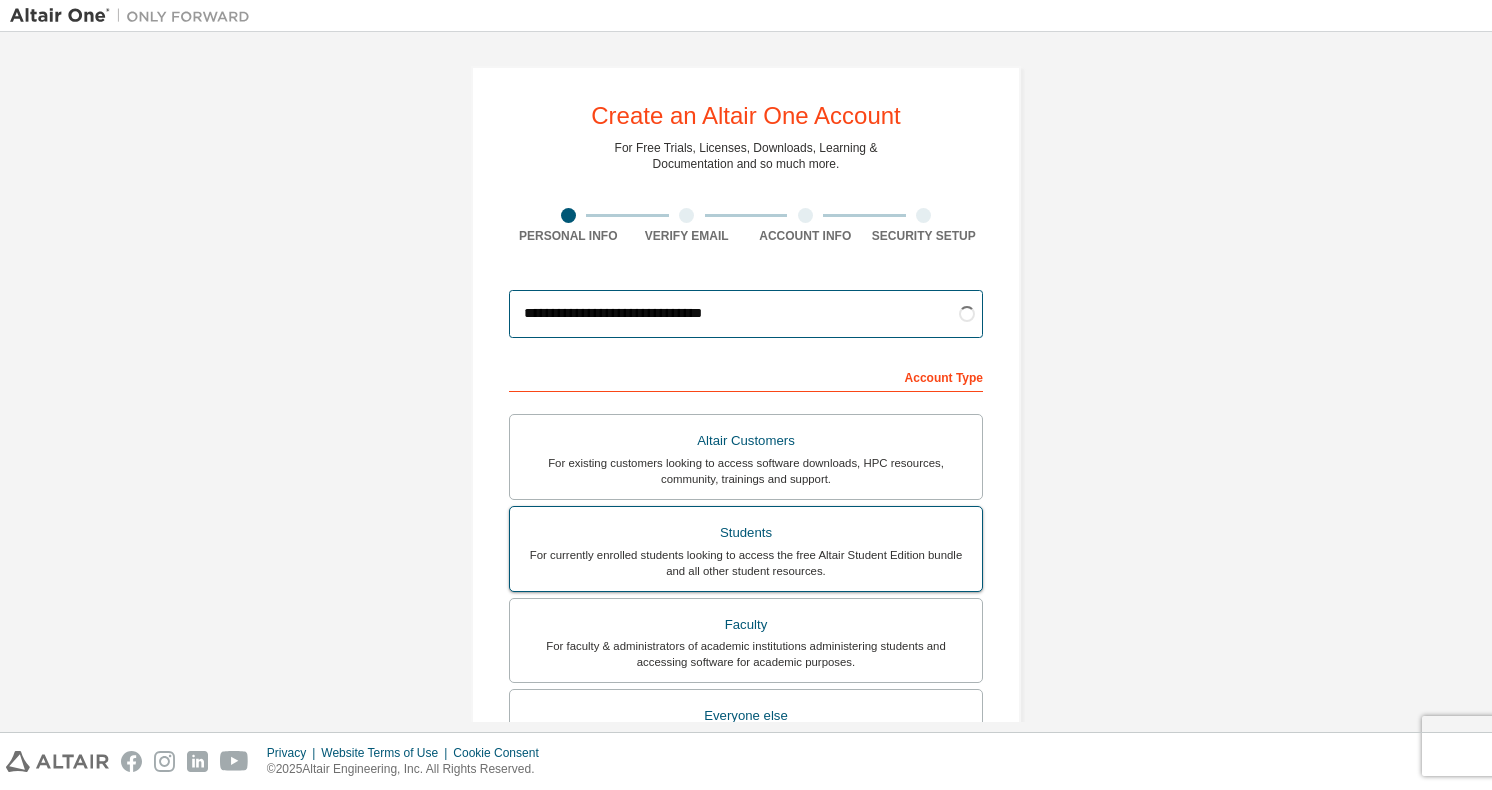 type on "**********" 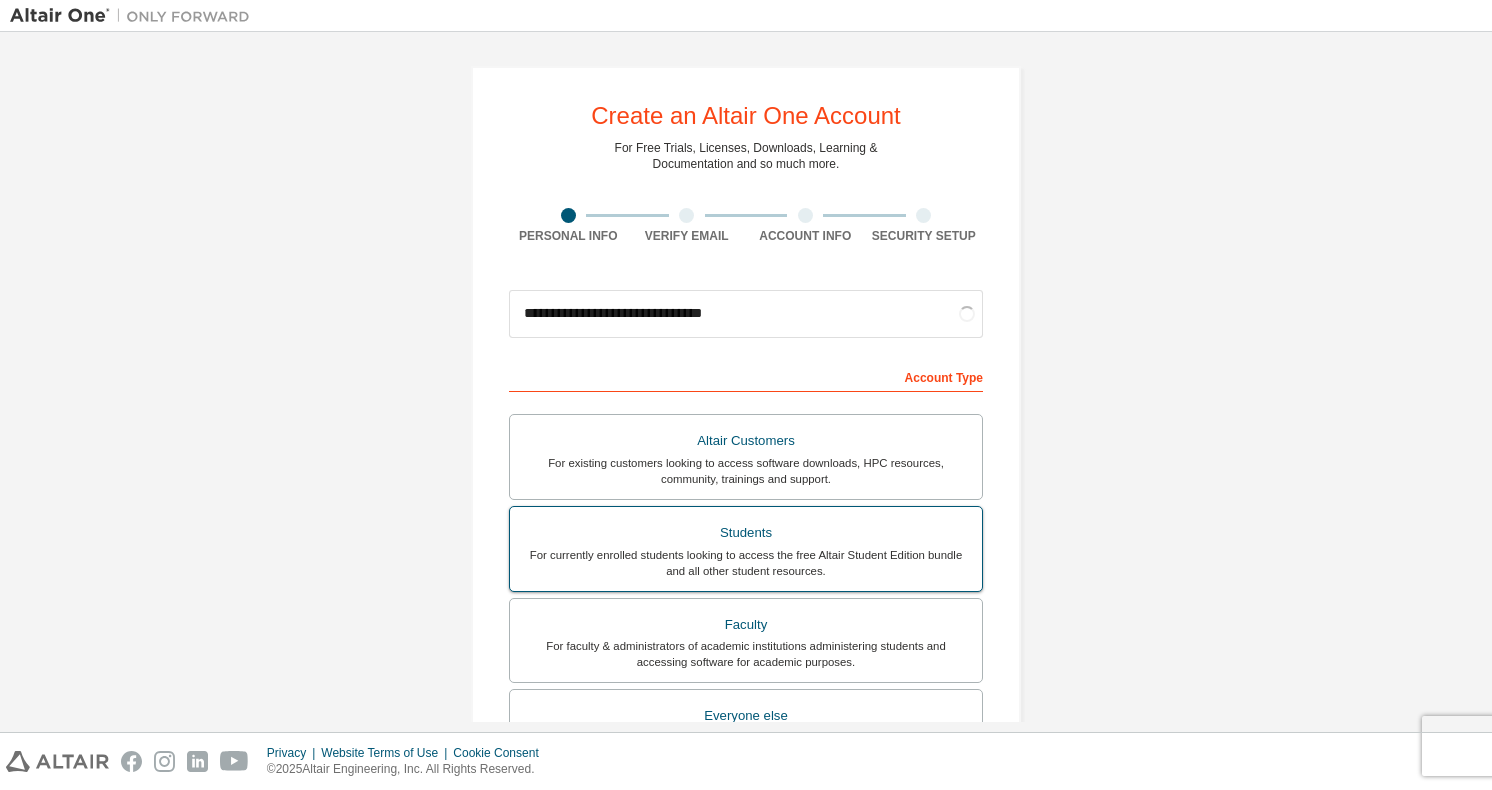 click on "For currently enrolled students looking to access the free Altair Student Edition bundle and all other student resources." at bounding box center (746, 563) 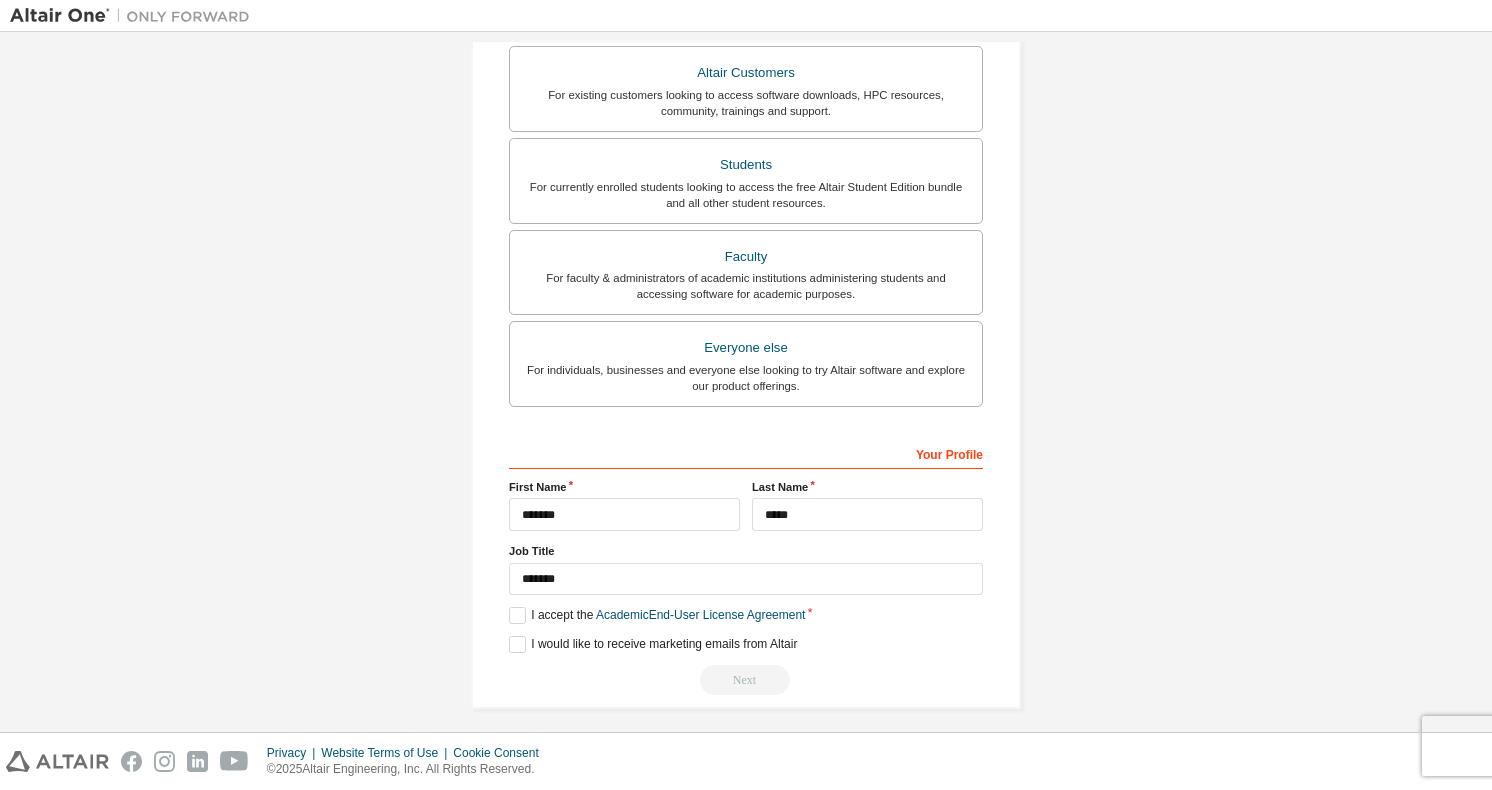 scroll, scrollTop: 375, scrollLeft: 0, axis: vertical 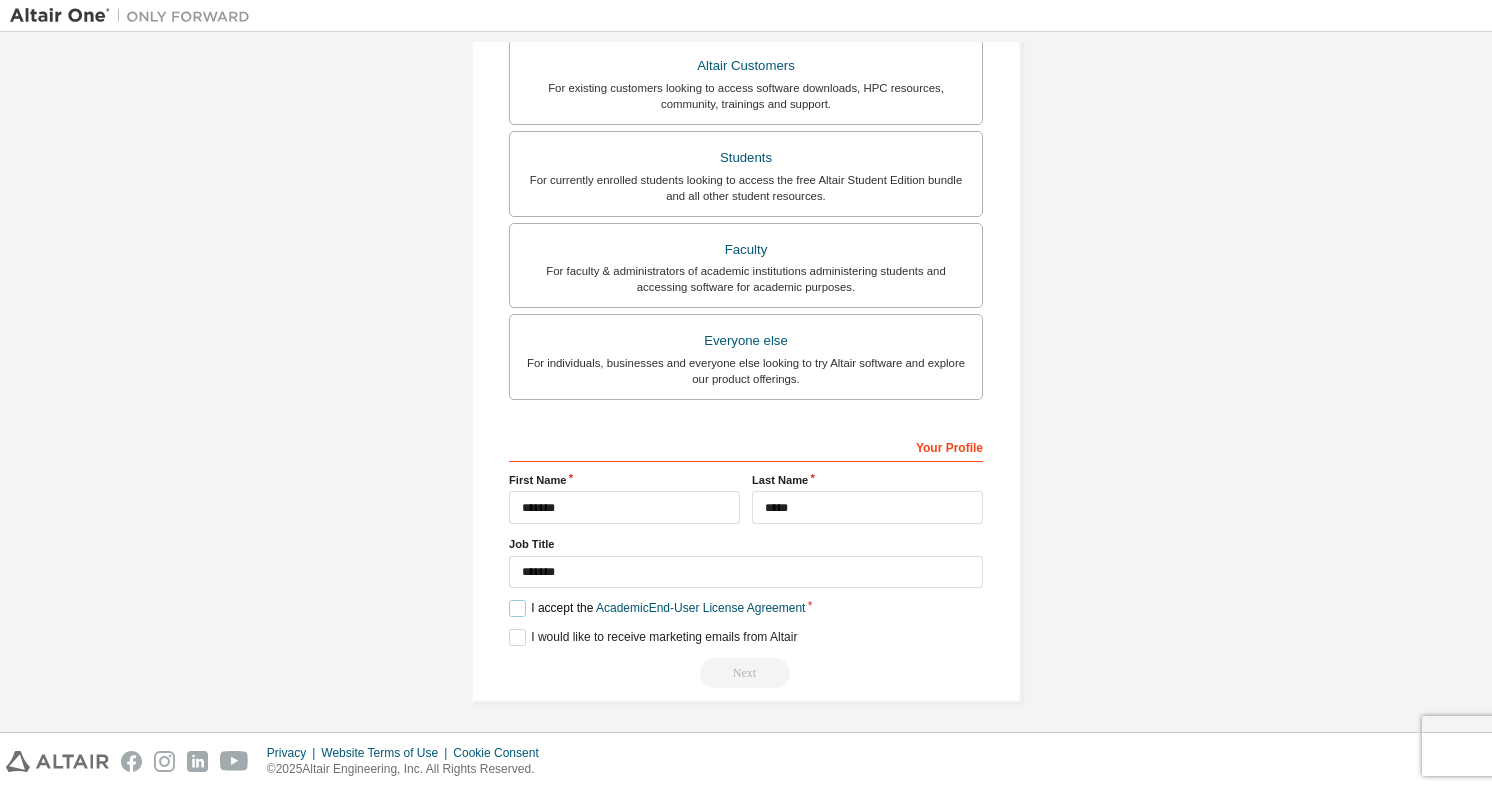 click on "I accept the   Academic   End-User License Agreement" at bounding box center [657, 608] 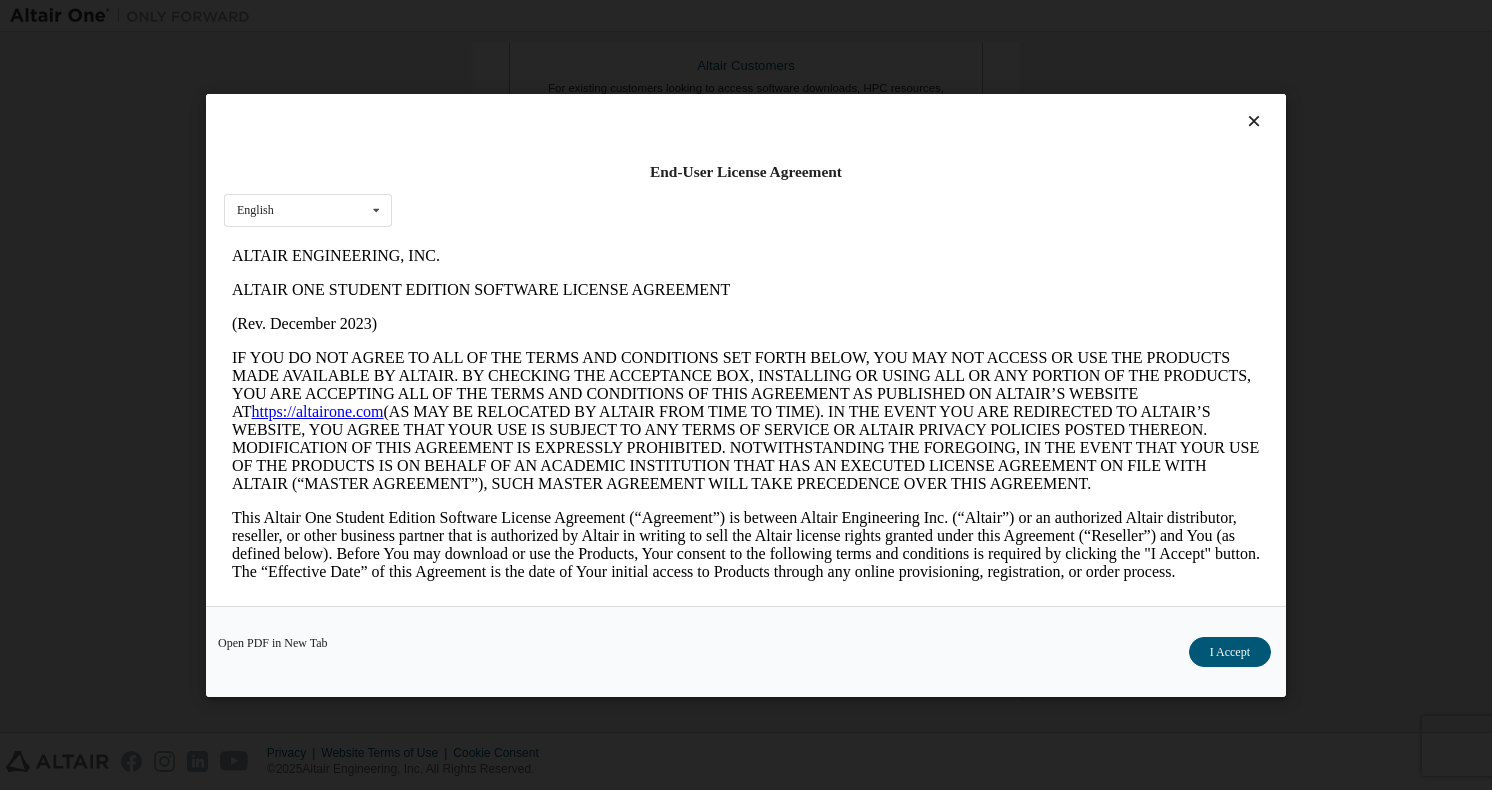 scroll, scrollTop: 0, scrollLeft: 0, axis: both 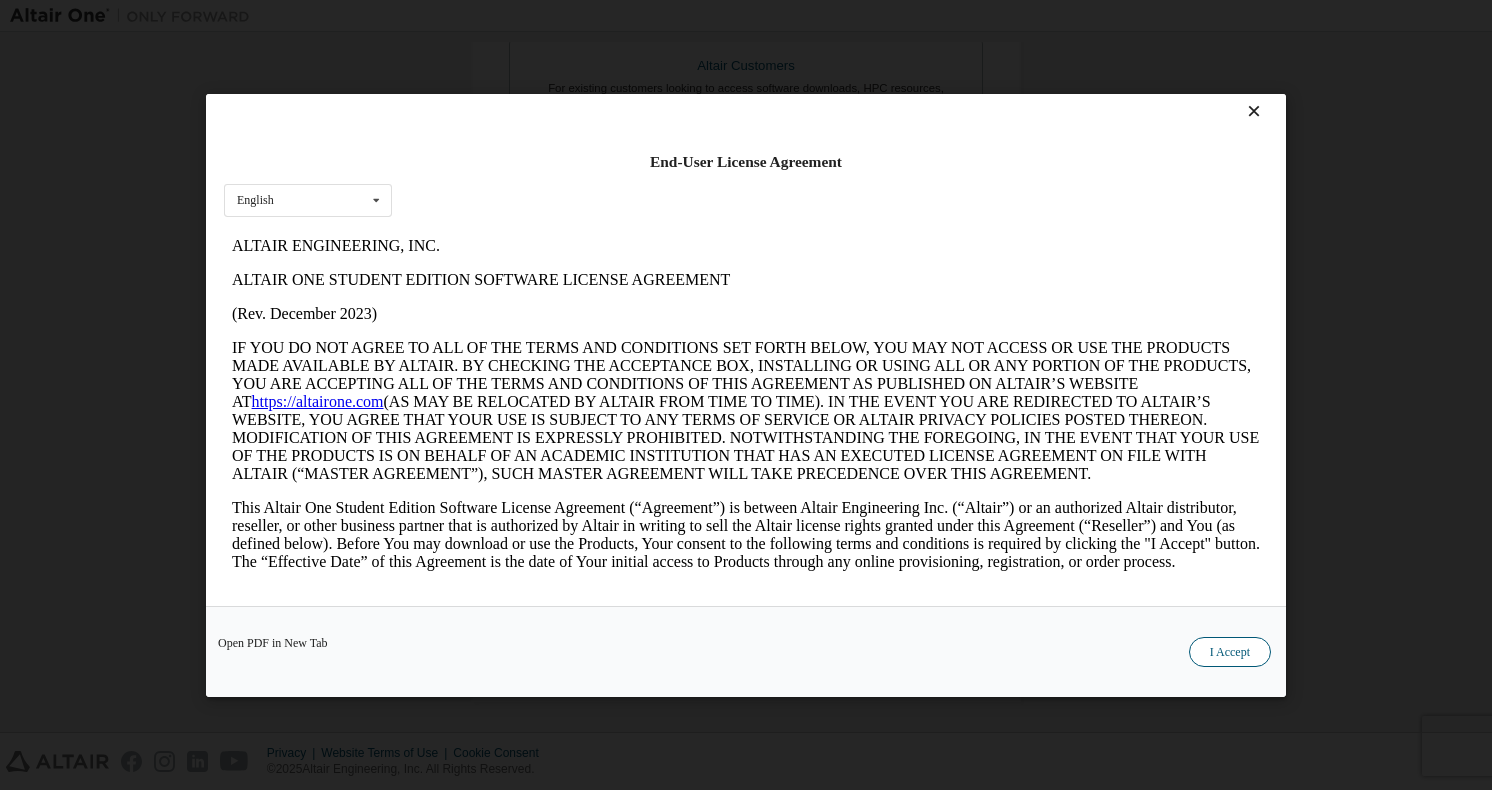 click on "I Accept" at bounding box center (1230, 652) 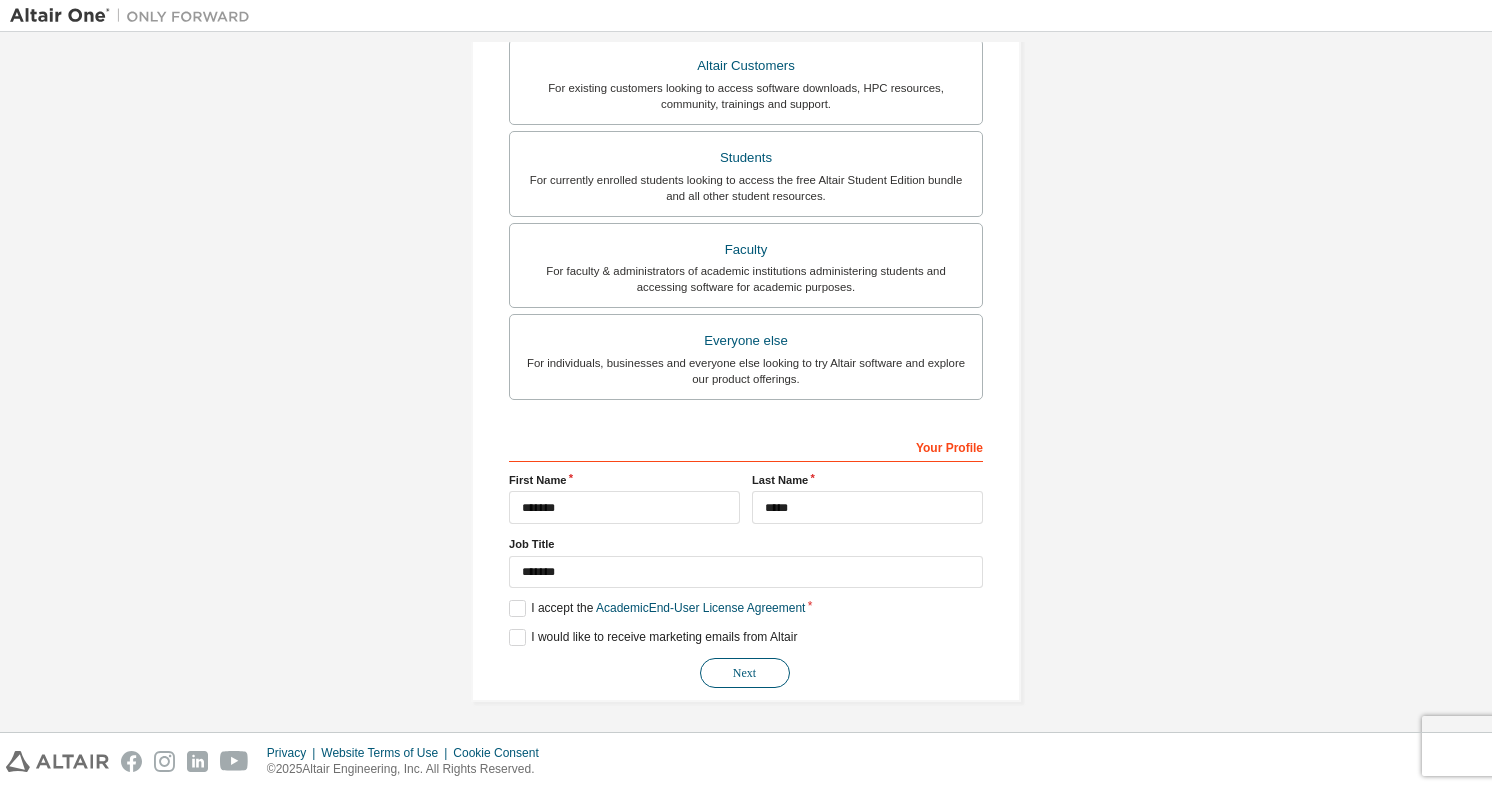 click on "Next" at bounding box center [745, 673] 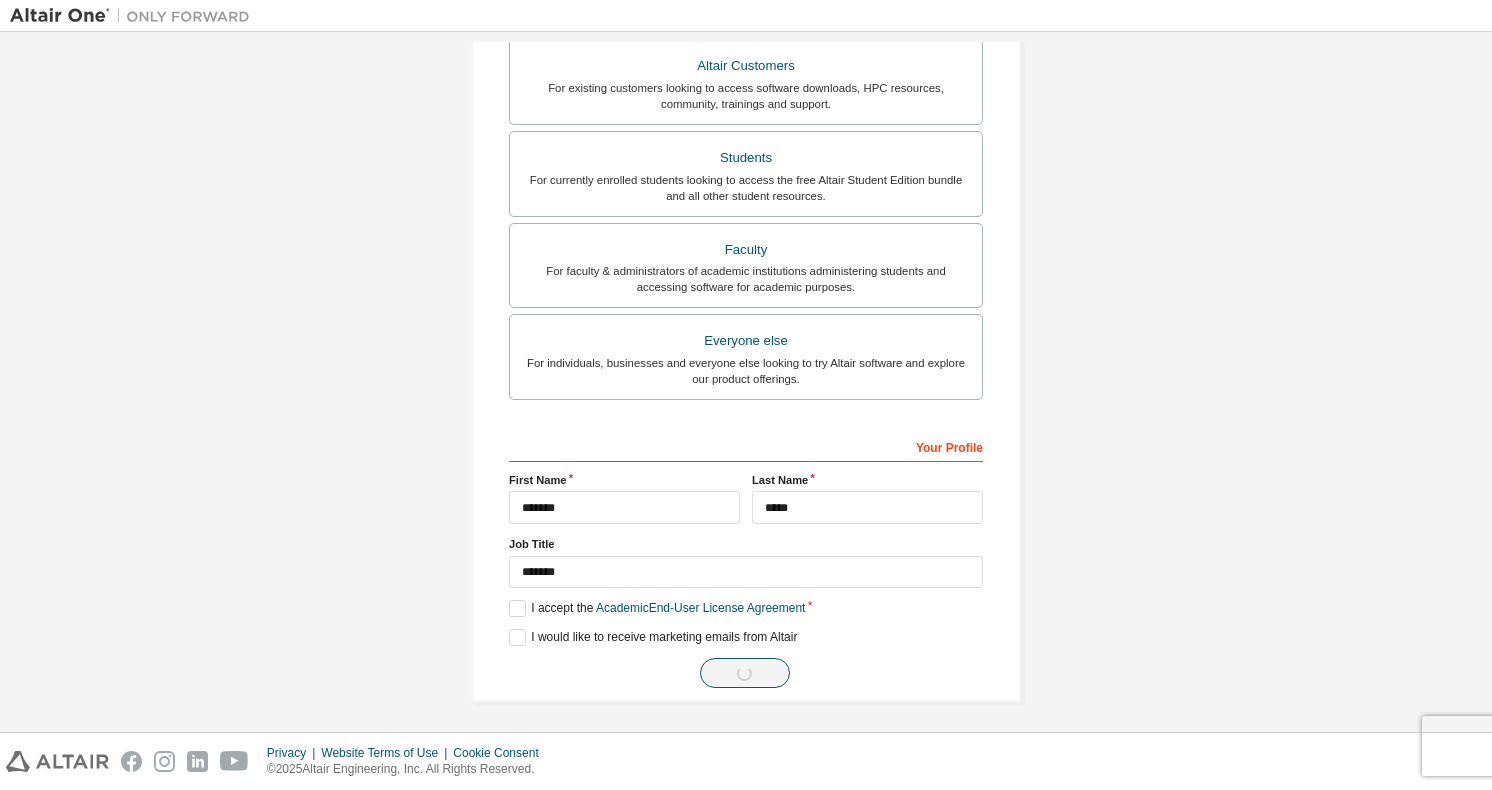 scroll, scrollTop: 0, scrollLeft: 0, axis: both 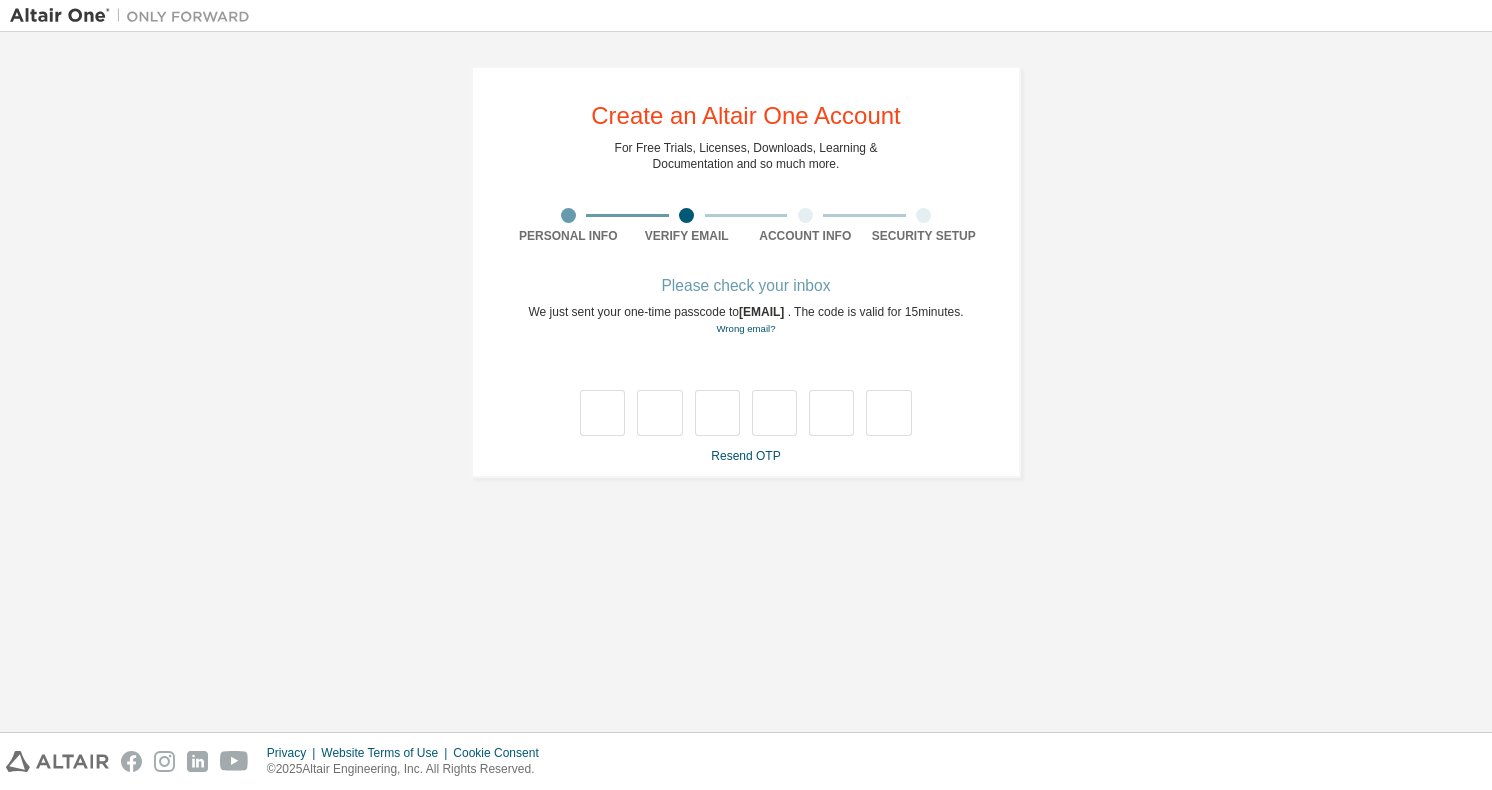 type on "*" 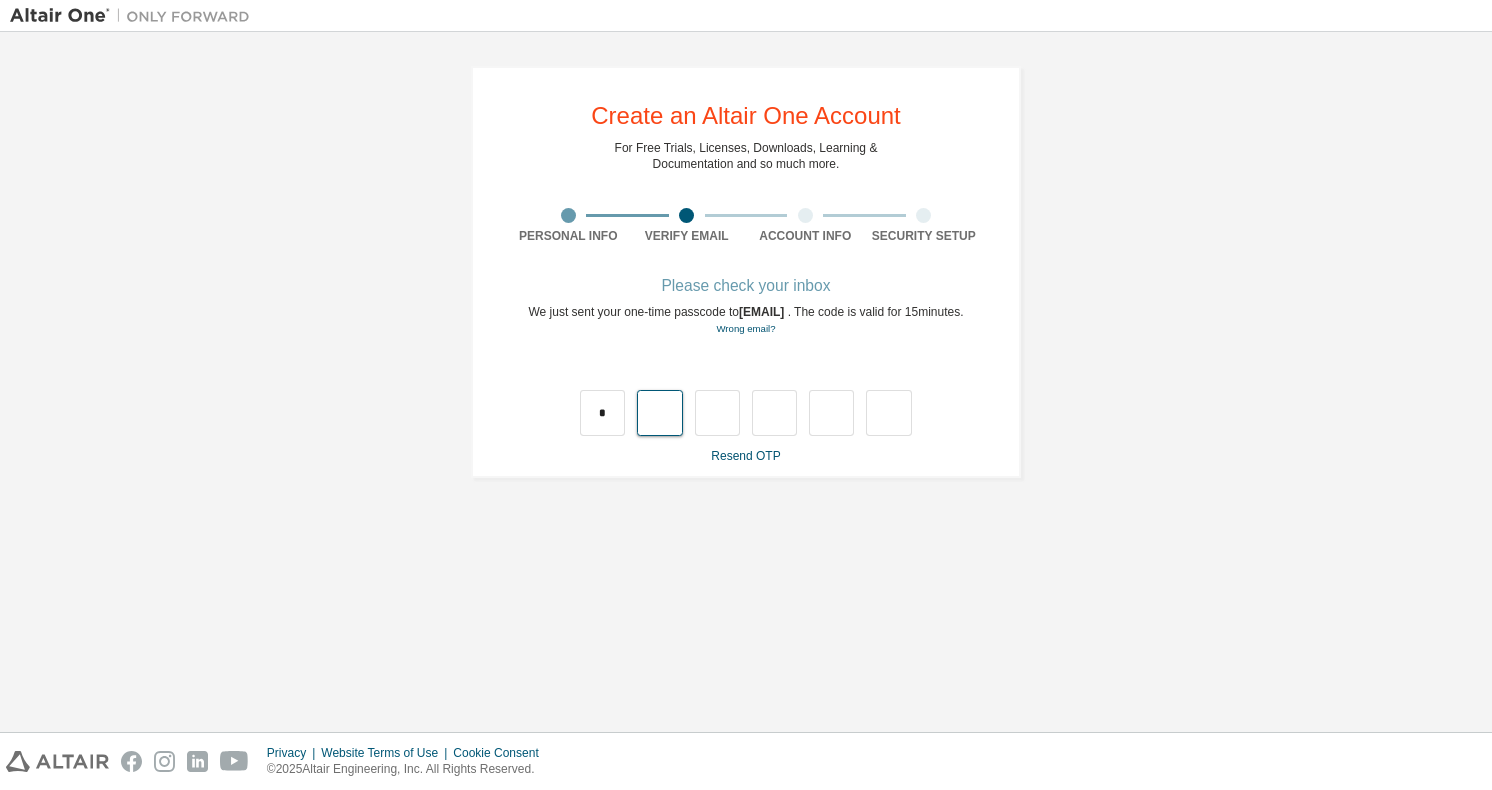 type on "*" 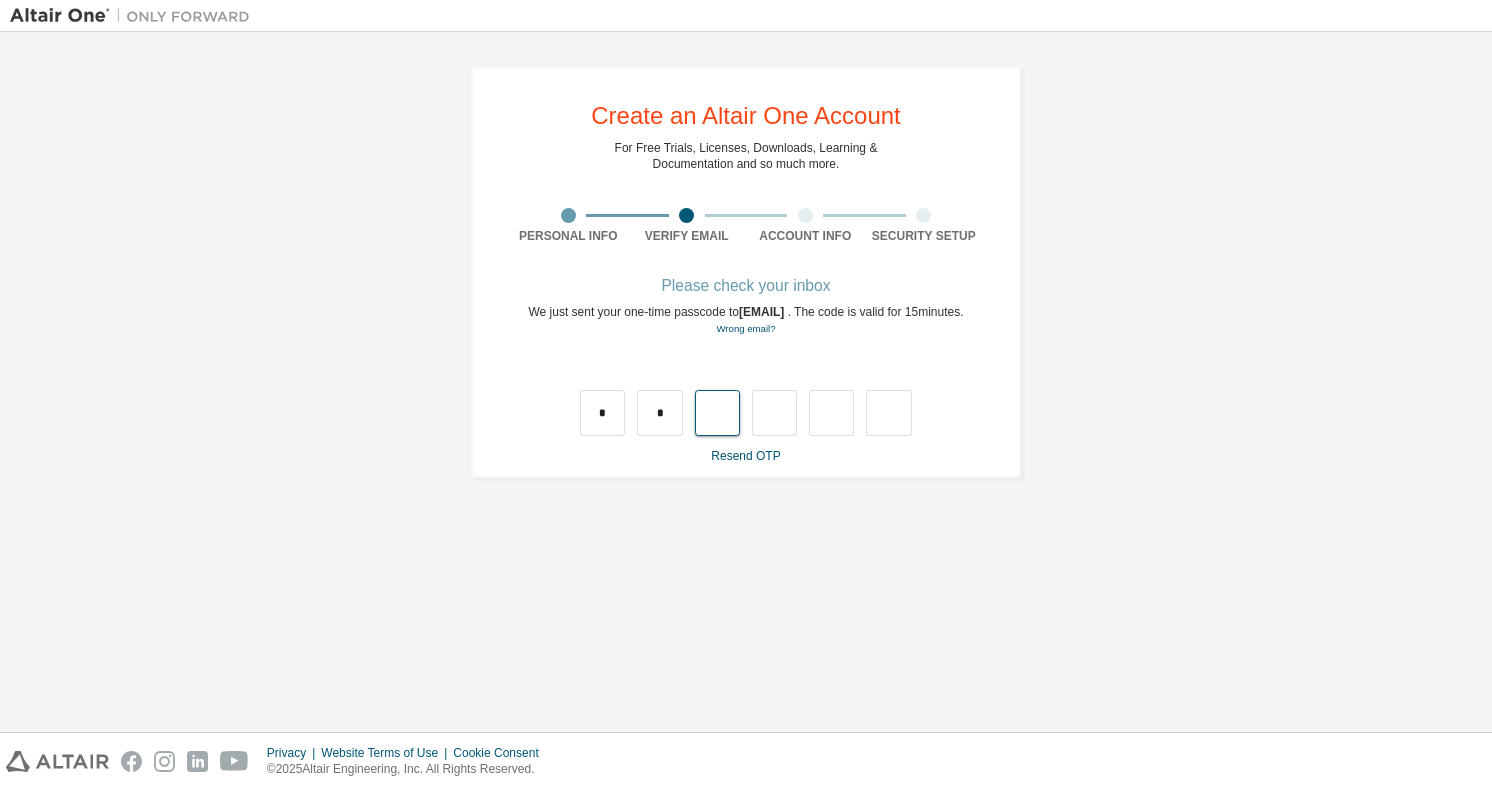 type on "*" 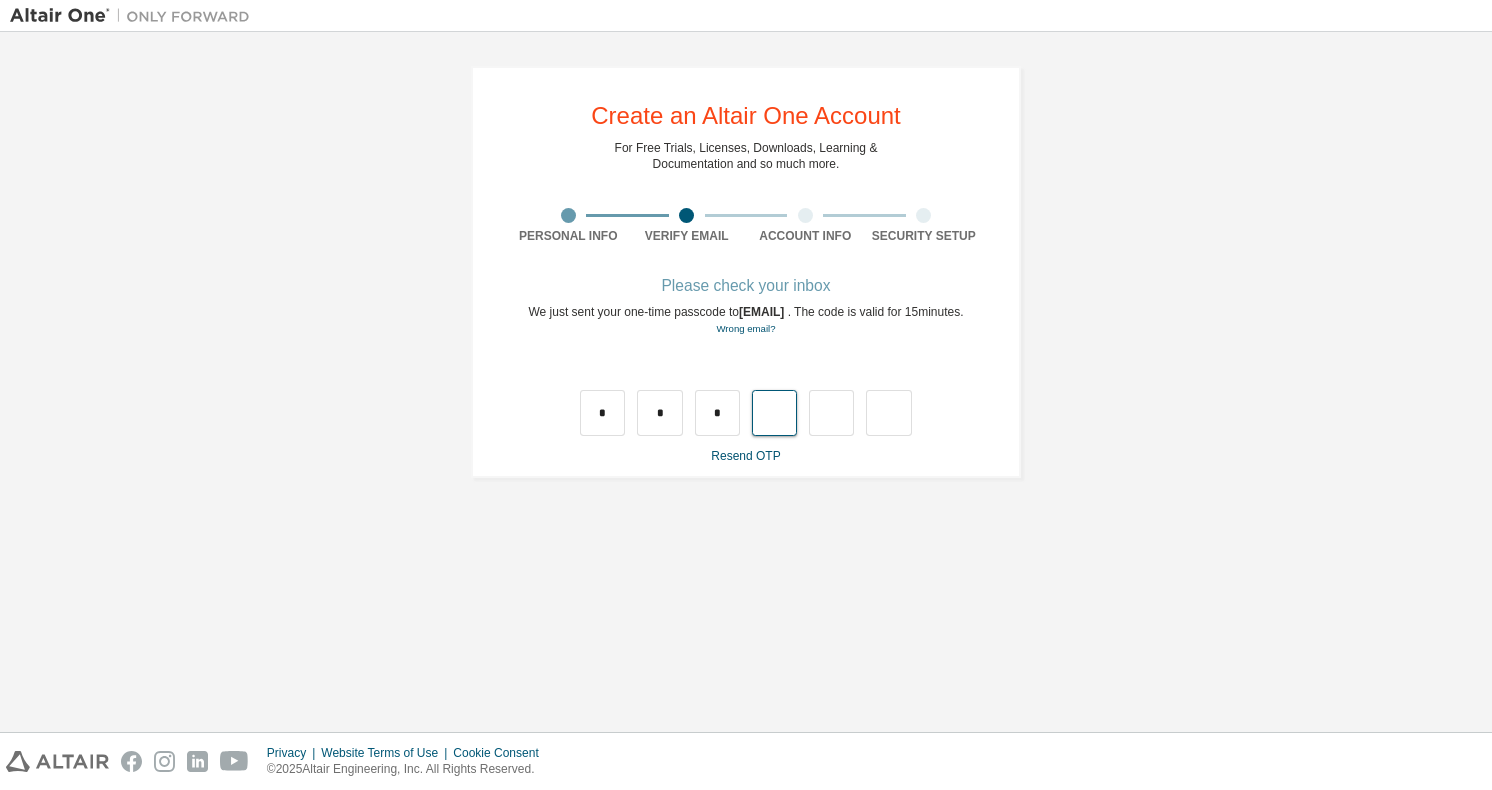 type on "*" 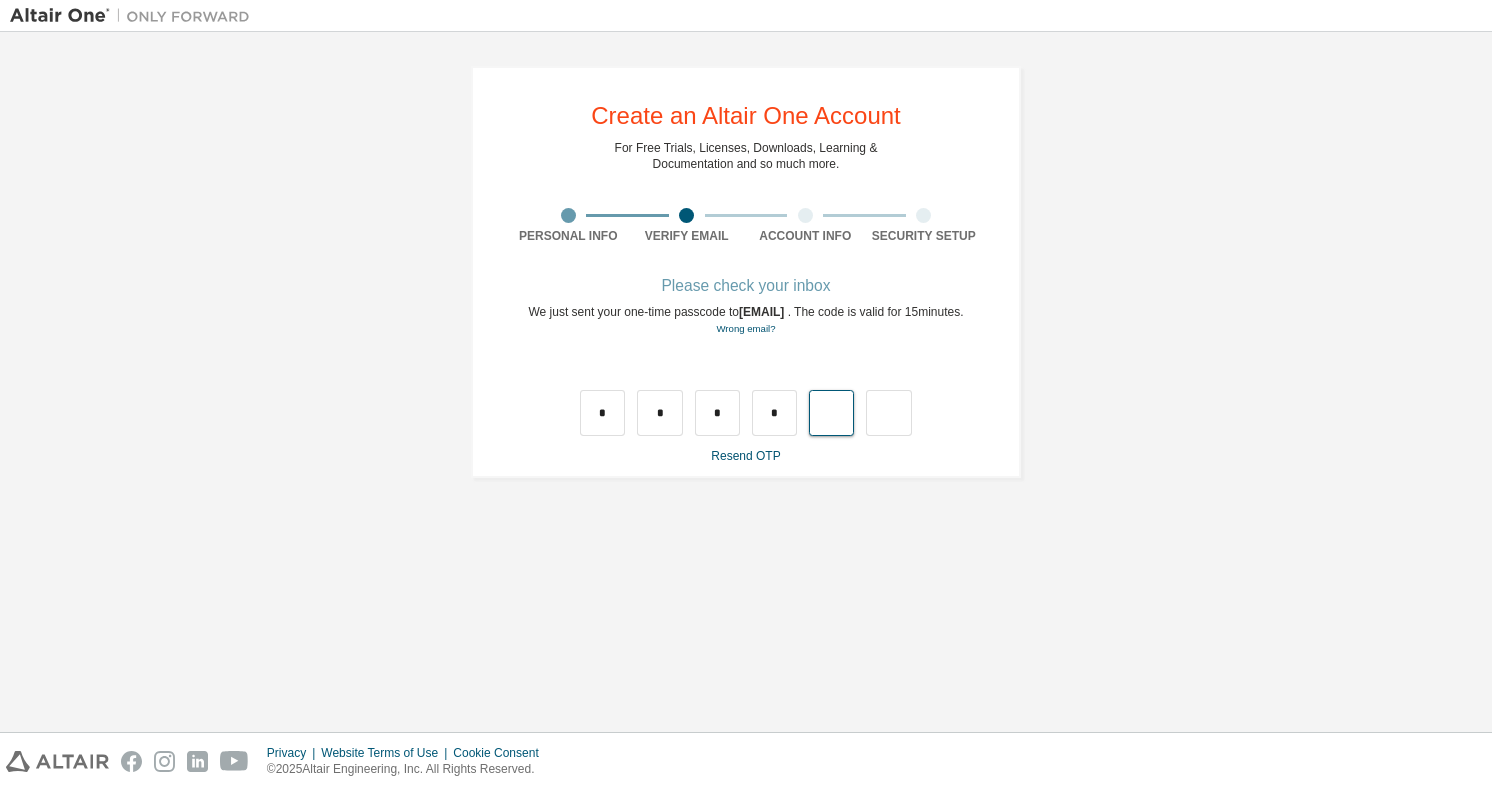 type on "*" 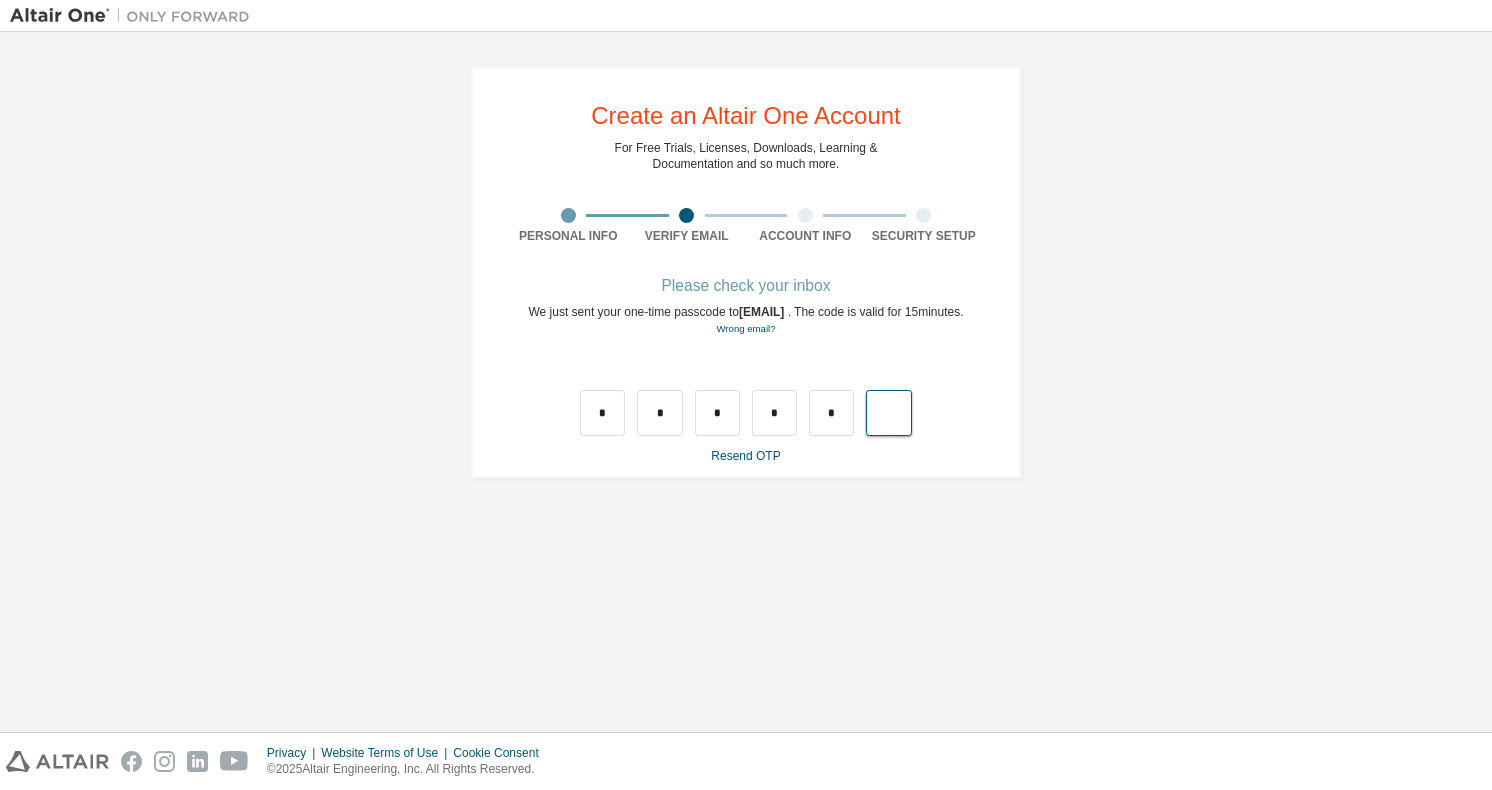 type on "*" 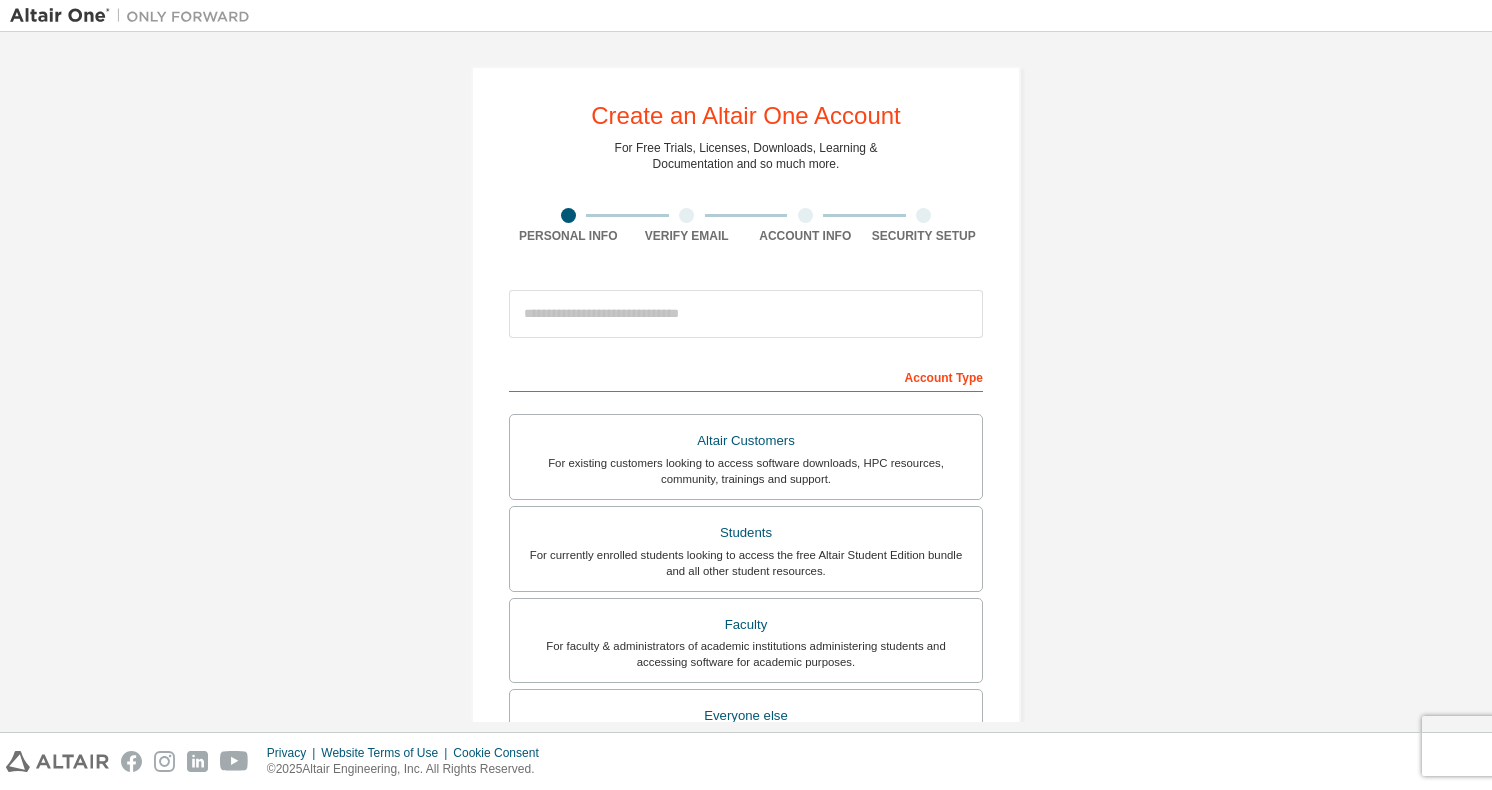 scroll, scrollTop: 0, scrollLeft: 0, axis: both 